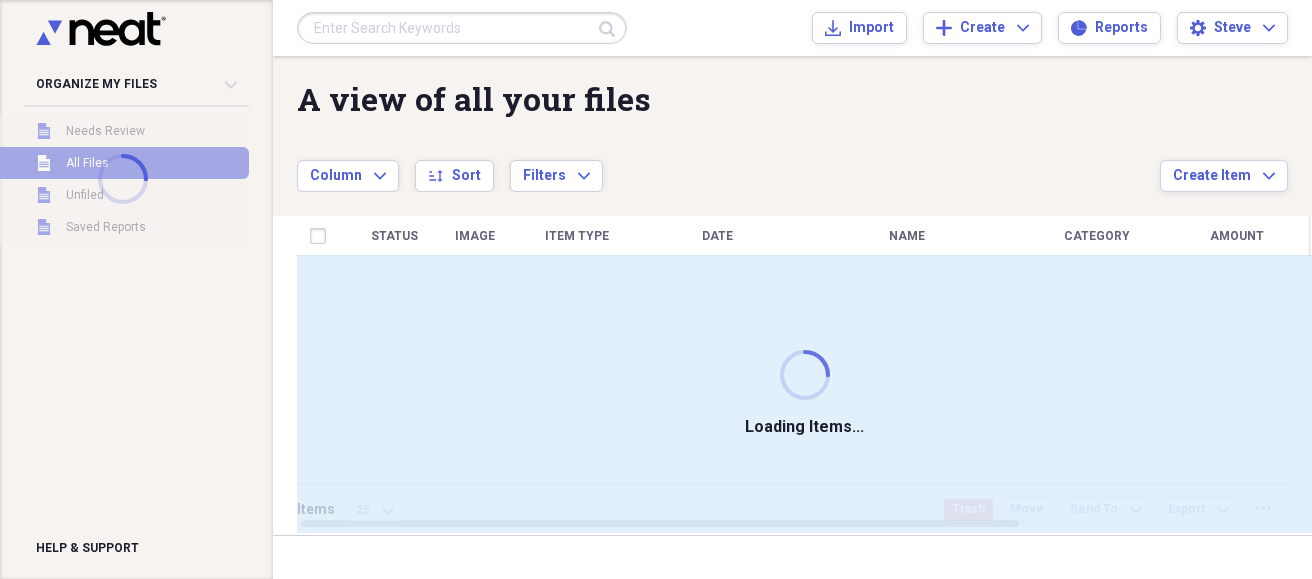 scroll, scrollTop: 0, scrollLeft: 0, axis: both 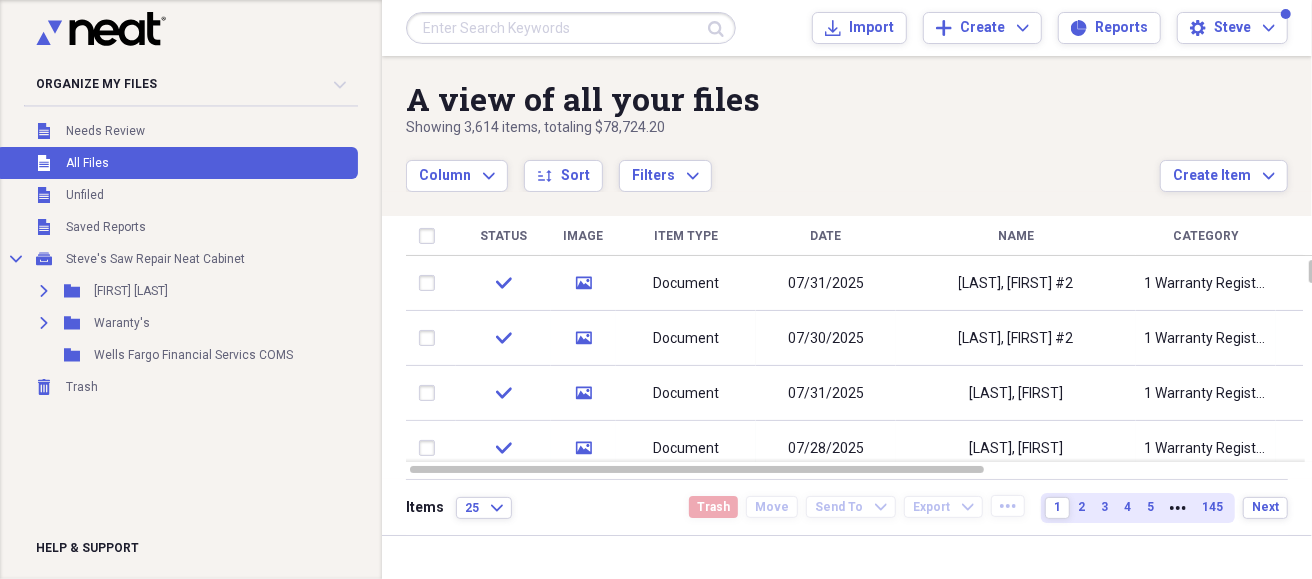 click at bounding box center [571, 28] 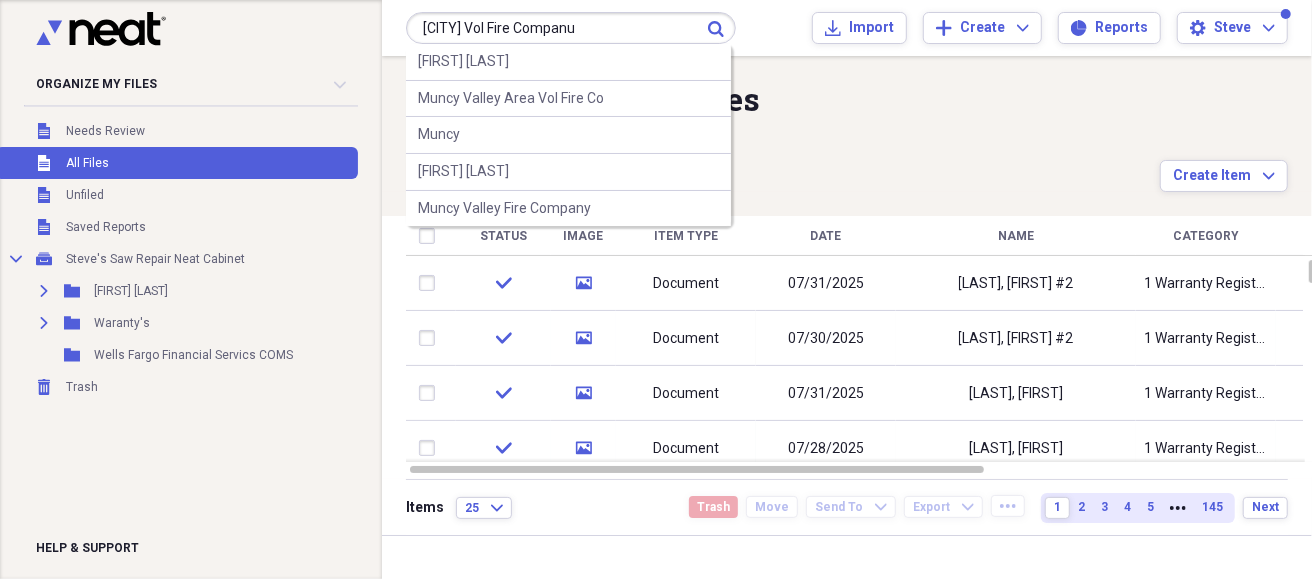 type on "Muncy Valley Vol Fire Companu" 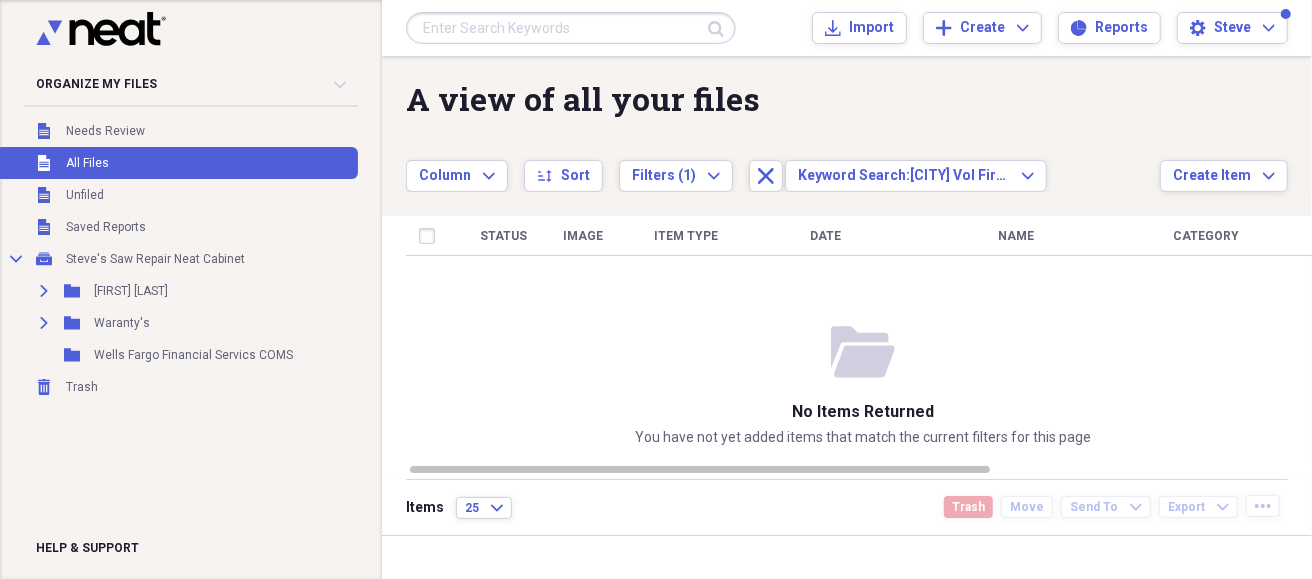 click at bounding box center (571, 28) 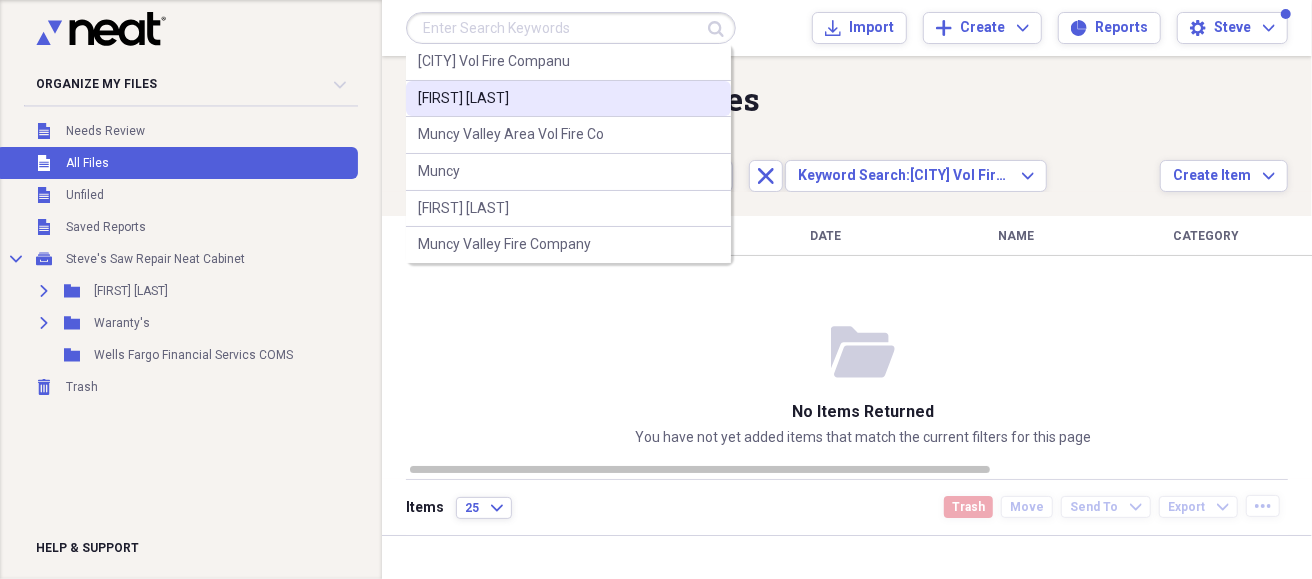 click on "Harry Harris" at bounding box center [568, 99] 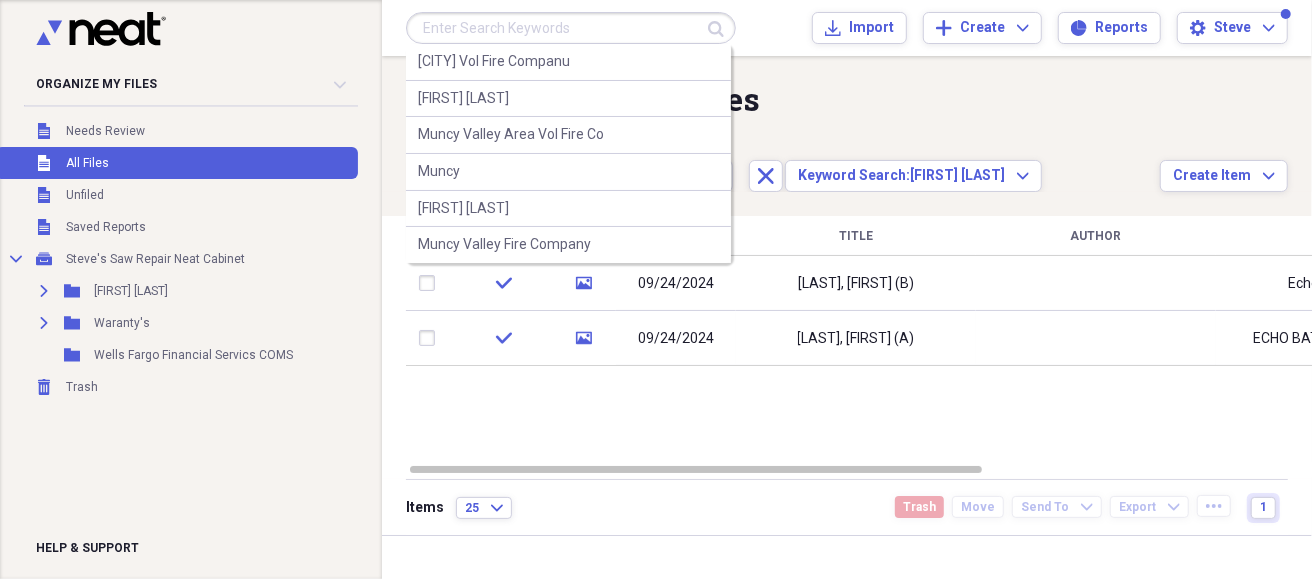 click at bounding box center [571, 28] 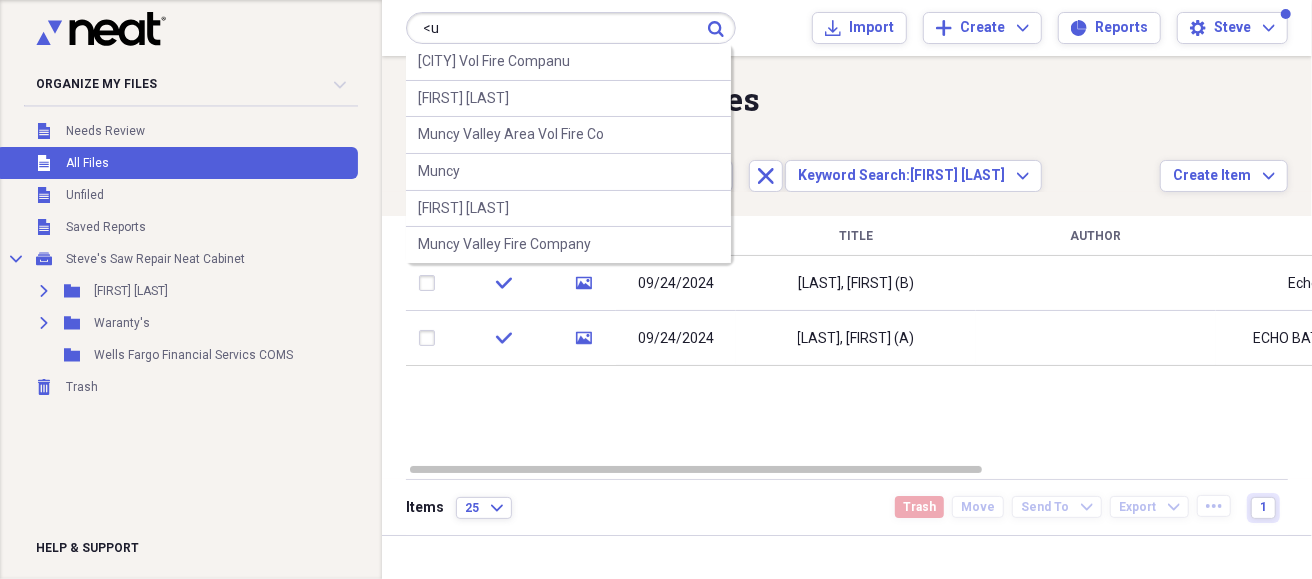 type on "<" 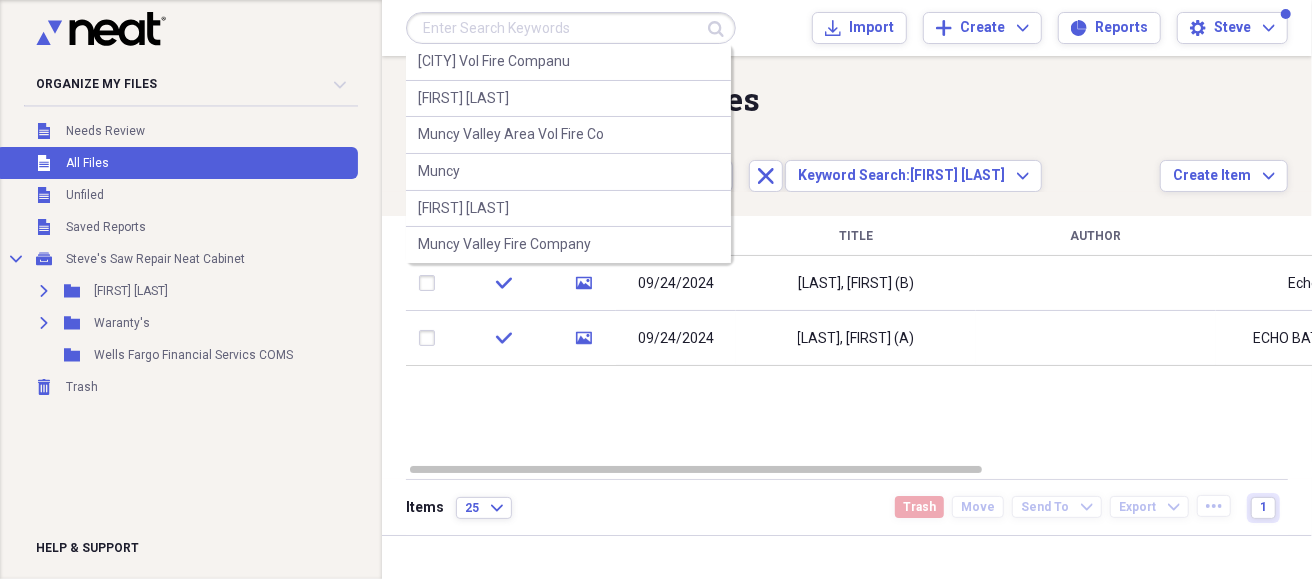 click at bounding box center (571, 28) 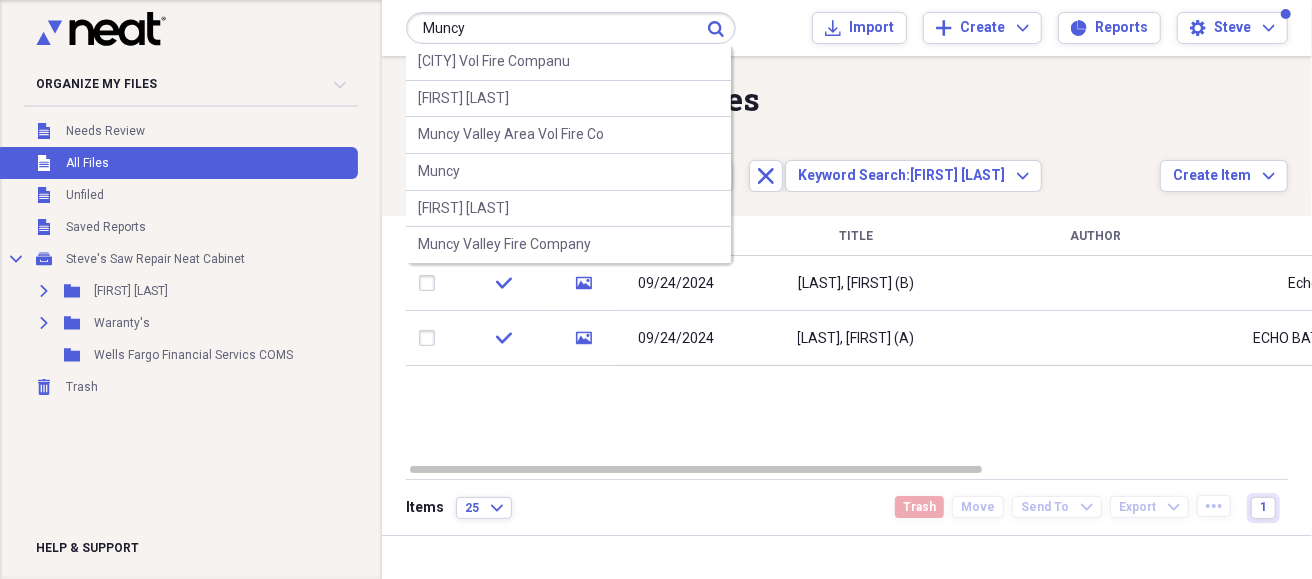 type on "Muncy" 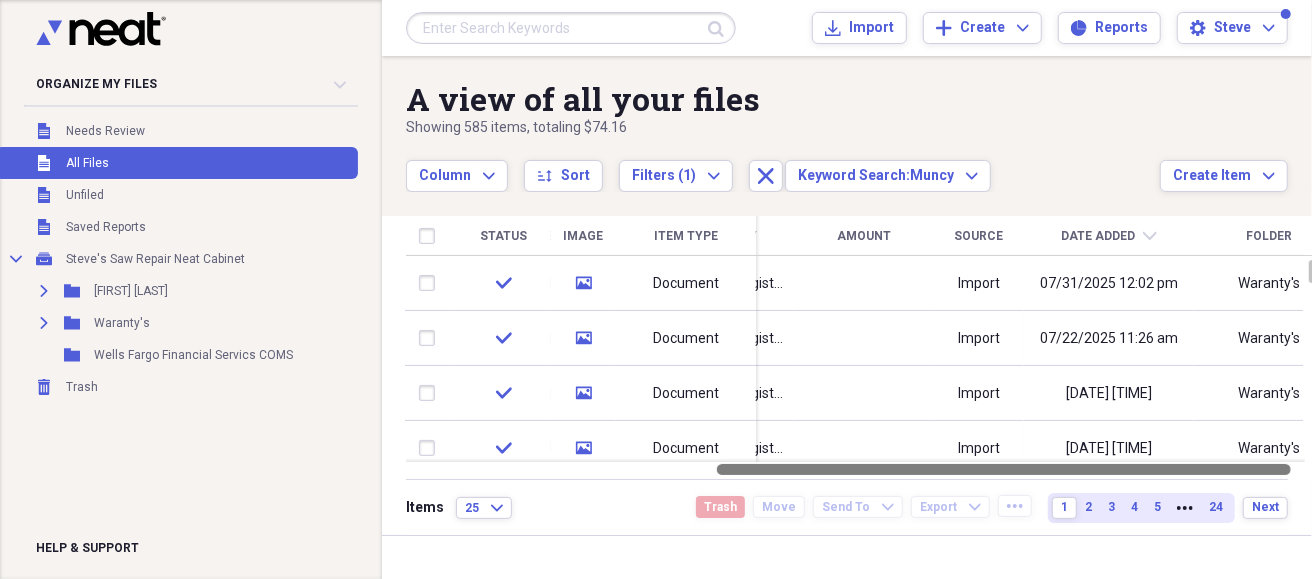 drag, startPoint x: 840, startPoint y: 465, endPoint x: 1144, endPoint y: 462, distance: 304.0148 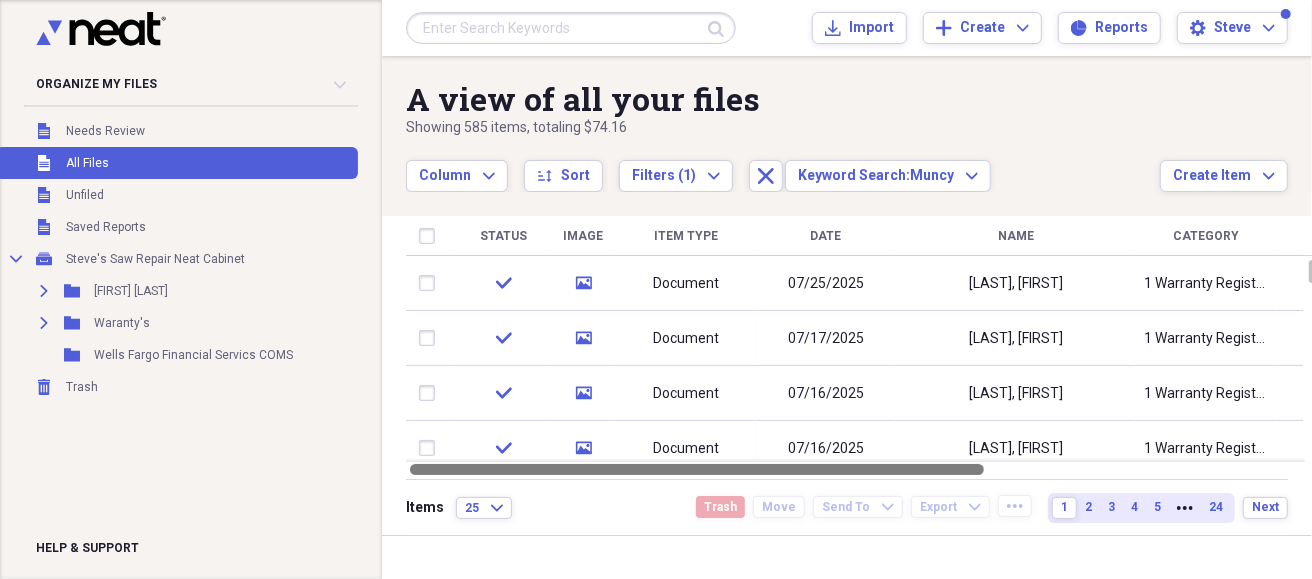 drag, startPoint x: 954, startPoint y: 468, endPoint x: 769, endPoint y: 481, distance: 185.45619 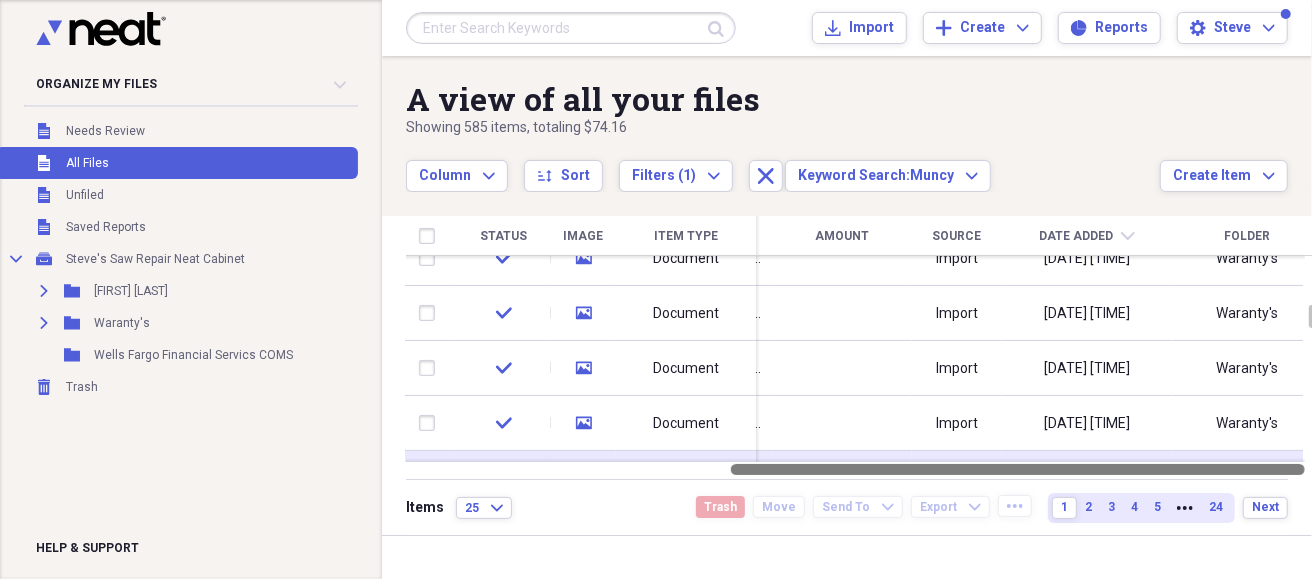 drag, startPoint x: 845, startPoint y: 465, endPoint x: 1166, endPoint y: 453, distance: 321.2242 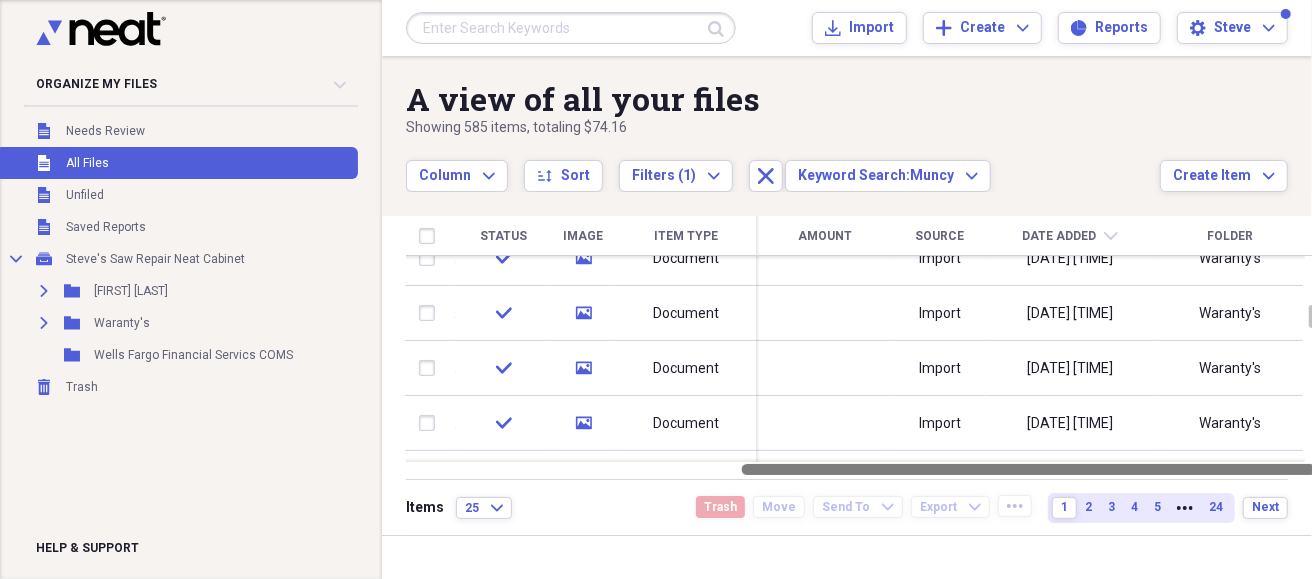 drag, startPoint x: 1093, startPoint y: 466, endPoint x: 1203, endPoint y: 461, distance: 110.11358 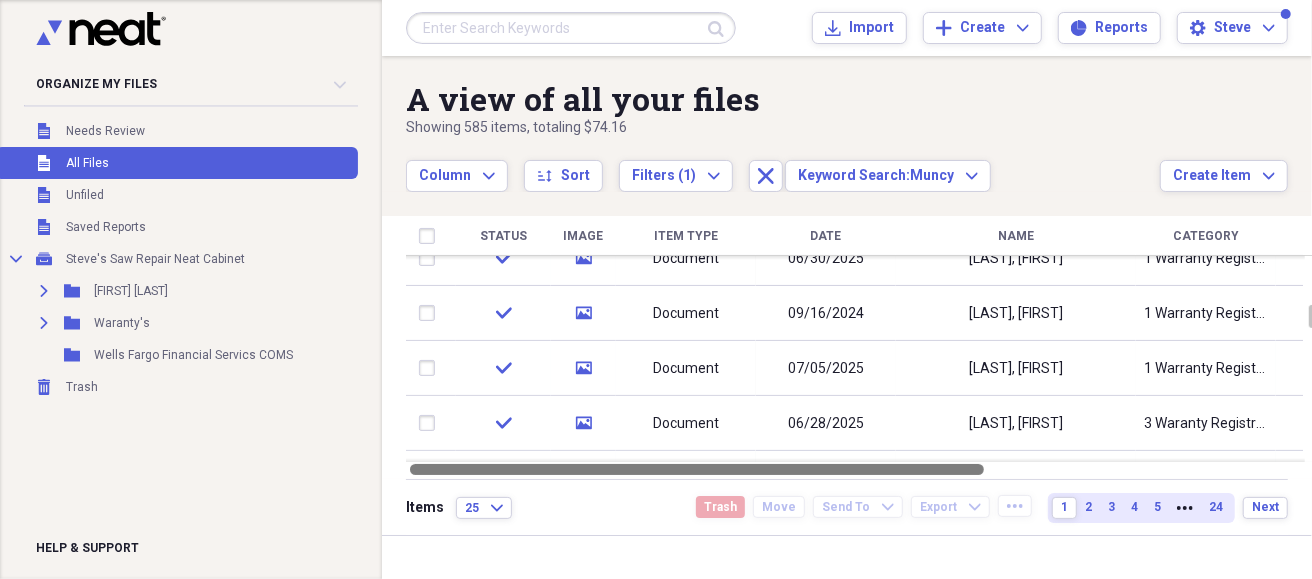 click on "A view of all your files Showing 585 items , totaling $74.16 Column Expand sort Sort Filters (1) Expand Close Keyword Search:  Muncy Expand Create Item Expand Status Image Item Type Date Name Category Amount Source Date Added chevron-down Folder check media Document 07/16/2025 Kwieraga, John 1 Warranty Registration Import 07/22/2025 11:11 am Waranty's check media Document 07/16/2025 Dekrane, Denise 1 Warranty Registration Import 07/16/2025 12:12 pm Waranty's check media Document 07/12/2025 Oden, Jay 3 Warranty Registrations Import 07/16/2025 11:40 am Unfiled check media Document 06/30/2025 Peterman, Roy 1 Warranty Registration Import 07/08/2025 1:06 pm Waranty's check media Document 09/16/2024 Burke, Jason 1 Warranty Registration Import 07/08/2025 12:55 pm Waranty's check media Document 07/05/2025 Laurenson, Lin 1 Warranty Registration Import 07/08/2025 11:59 am Waranty's check media Document 06/28/2025 Hoffman, Brian 3 Waranty Registrations Import 07/08/2025 11:38 am Waranty's check media Document 05/11/2024" at bounding box center [847, 295] 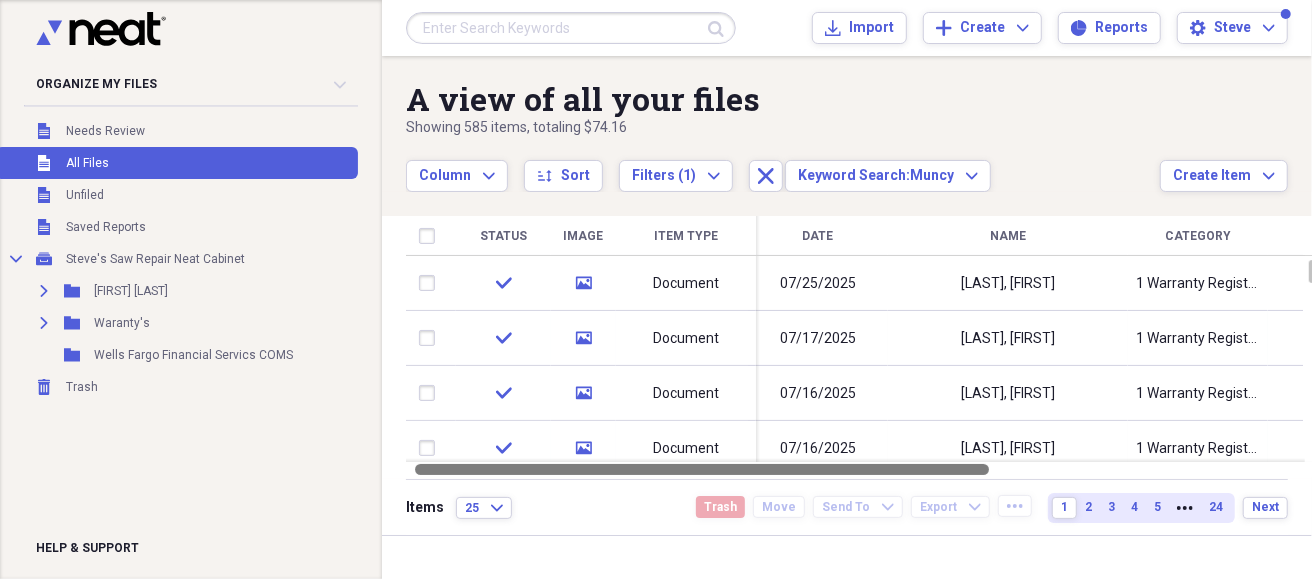 click on "Items 25 Expand Trash Move Send To Expand Export Expand more 1 2 3 4 5 More 24 Next" at bounding box center [847, 507] 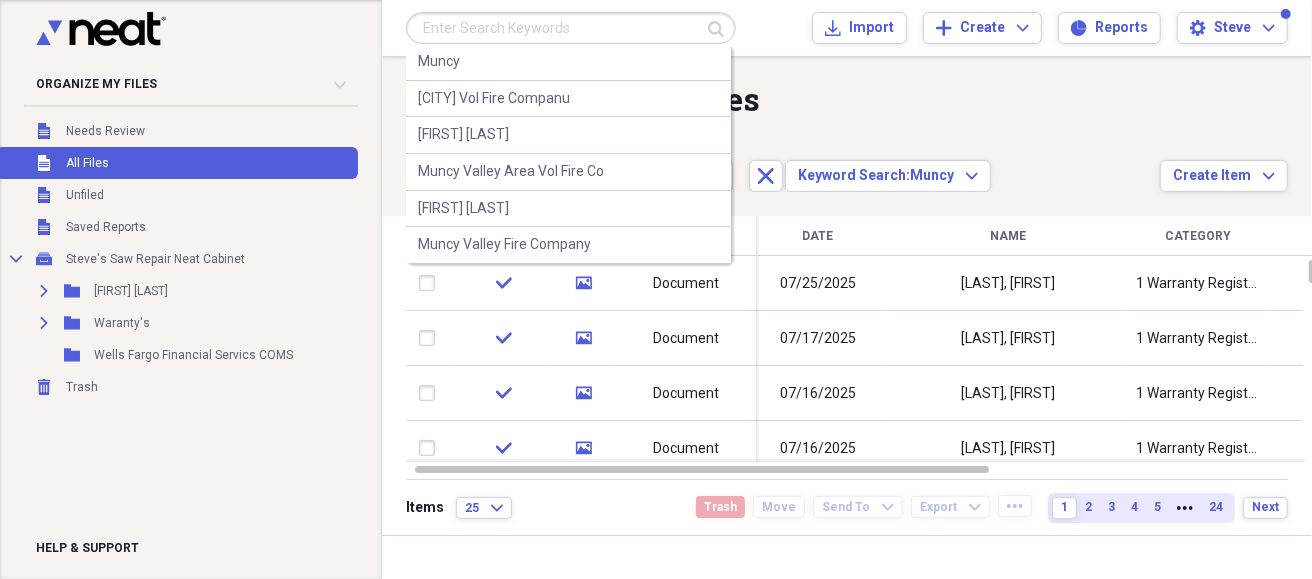 click at bounding box center [571, 28] 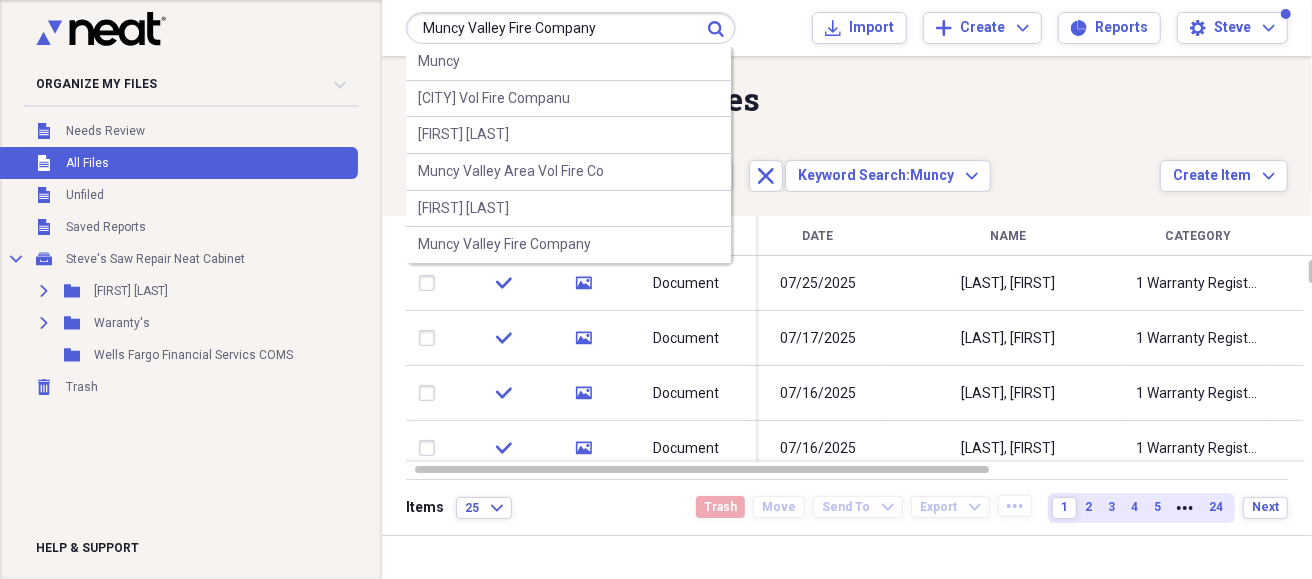 type on "Muncy Valley Fire Company" 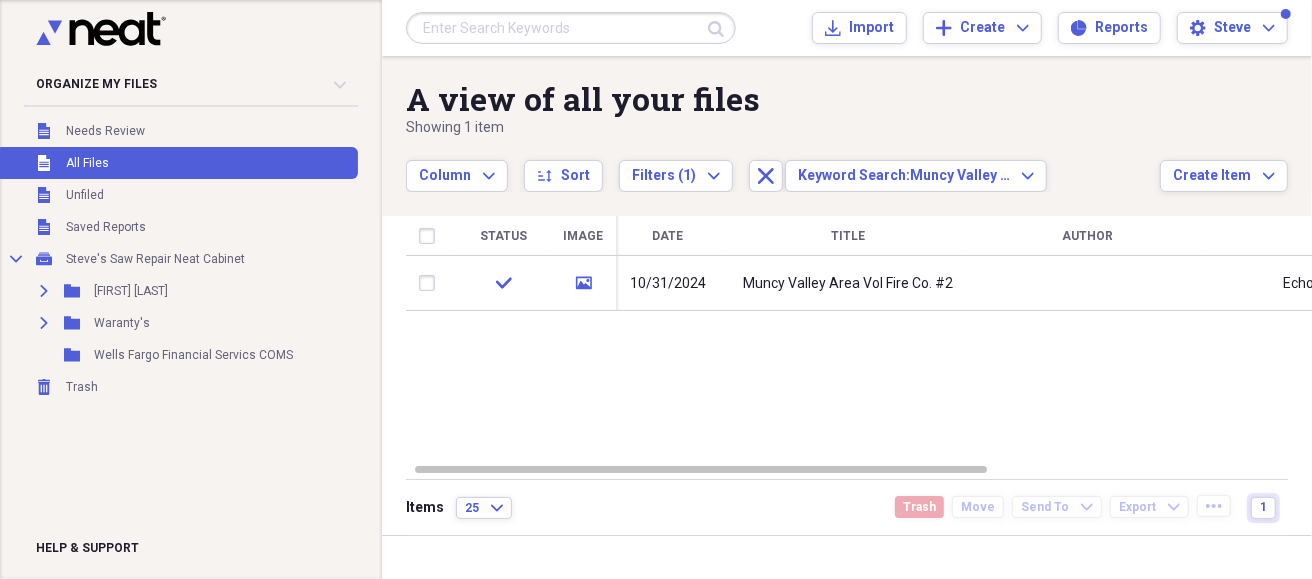 click at bounding box center (571, 28) 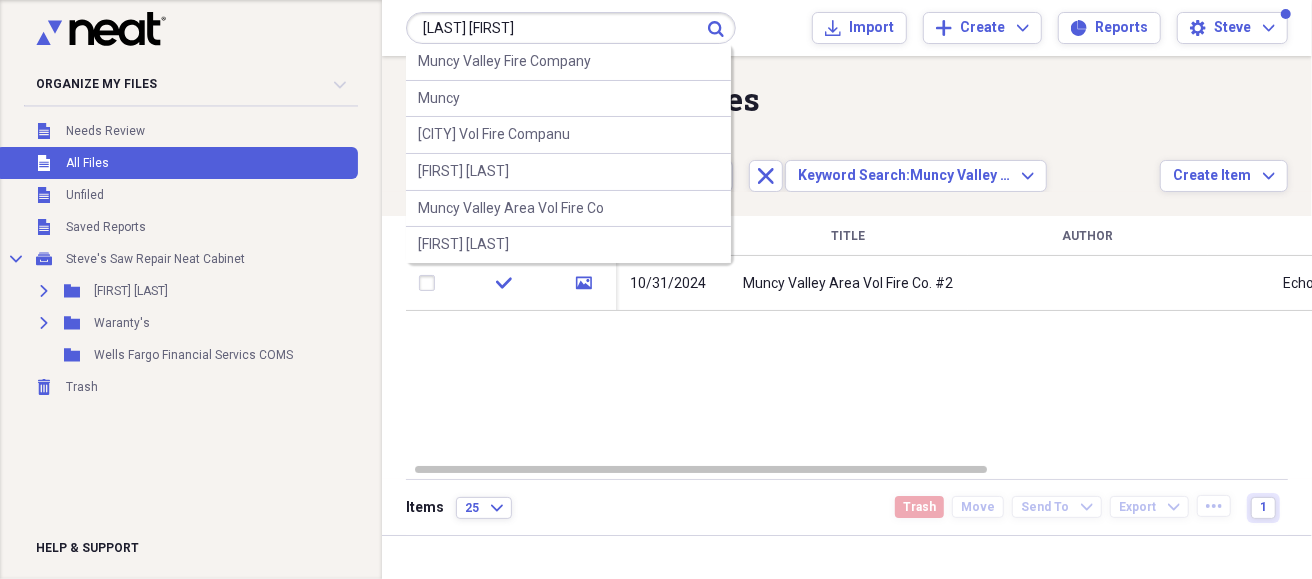 type on "[FIRST] [LAST]" 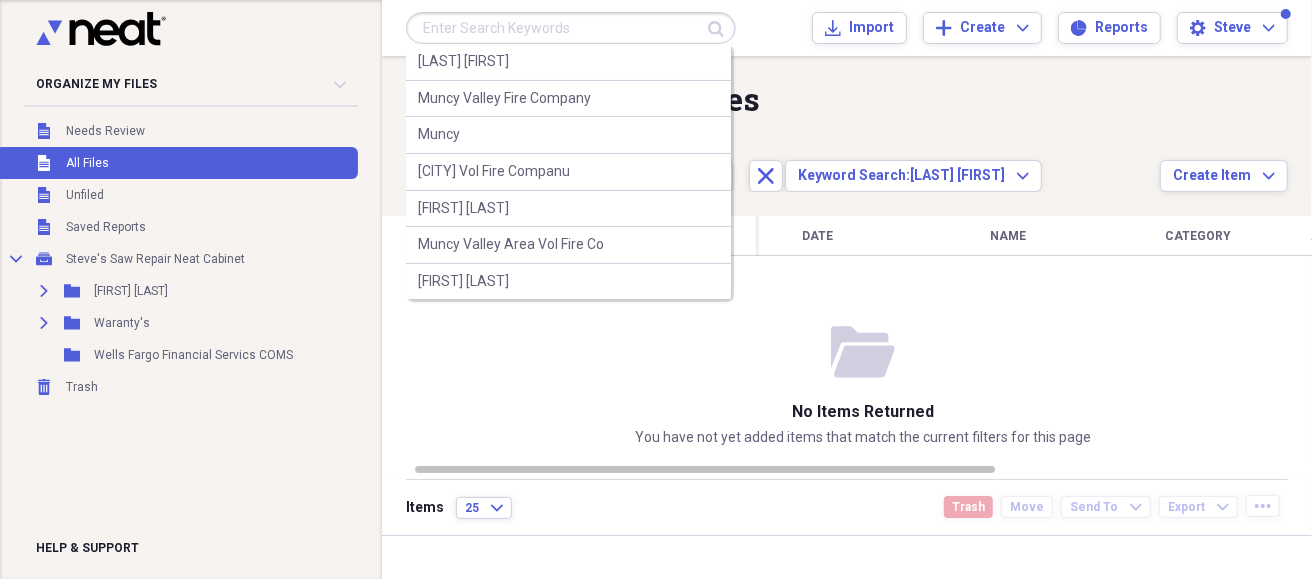 click at bounding box center (571, 28) 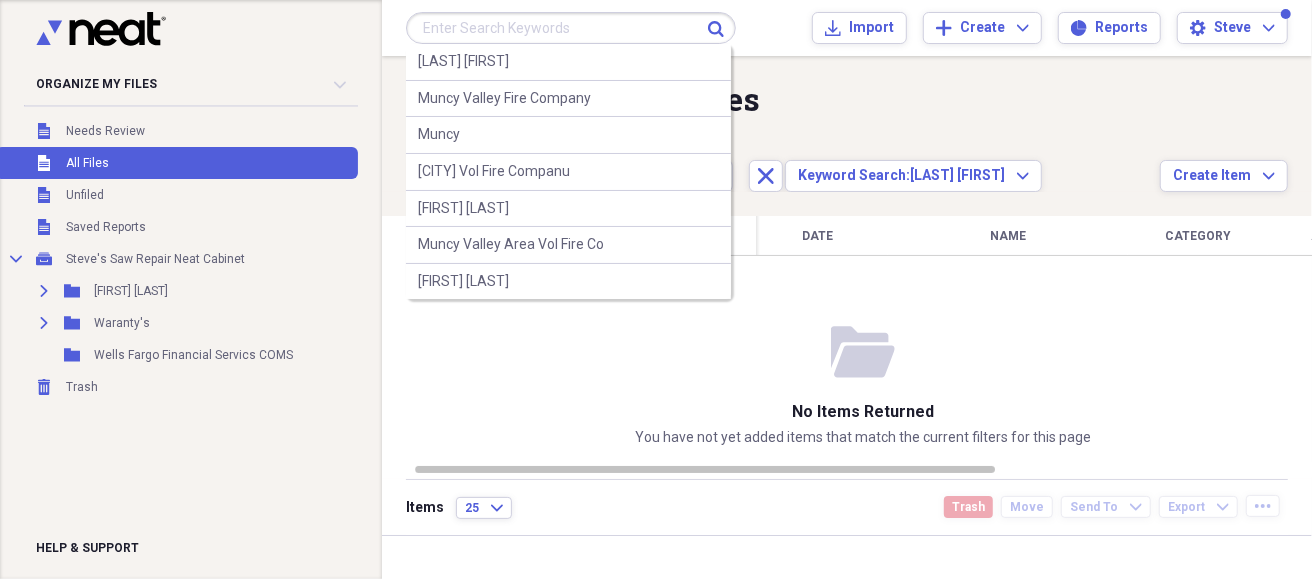 type on "<" 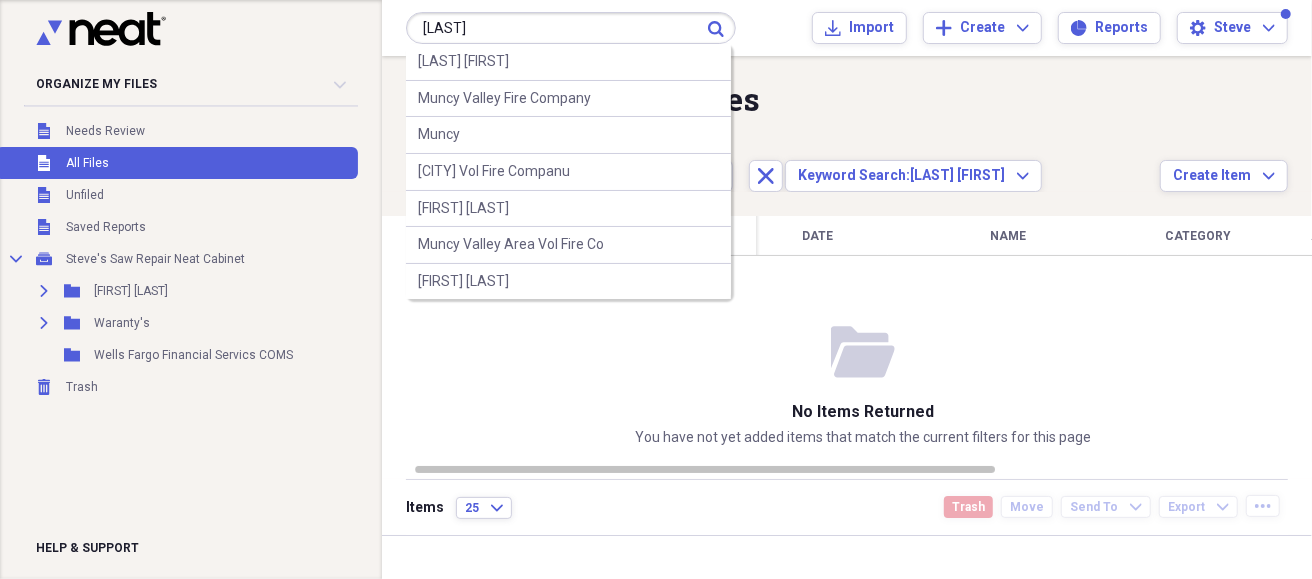 type on "Myers" 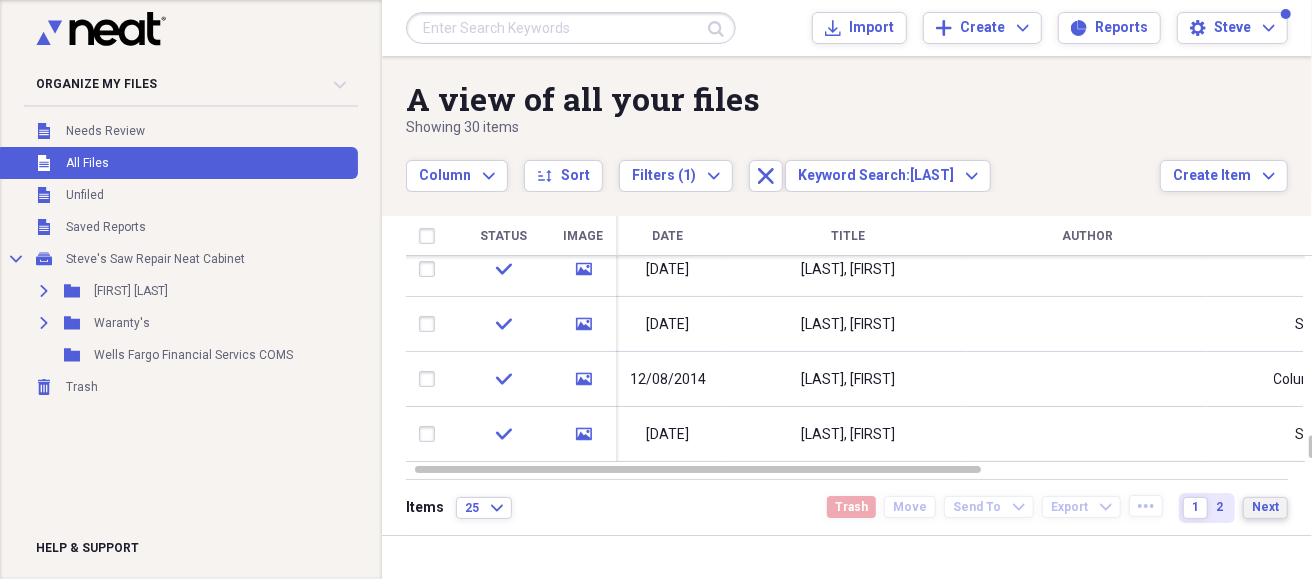 click on "Next" at bounding box center [1265, 507] 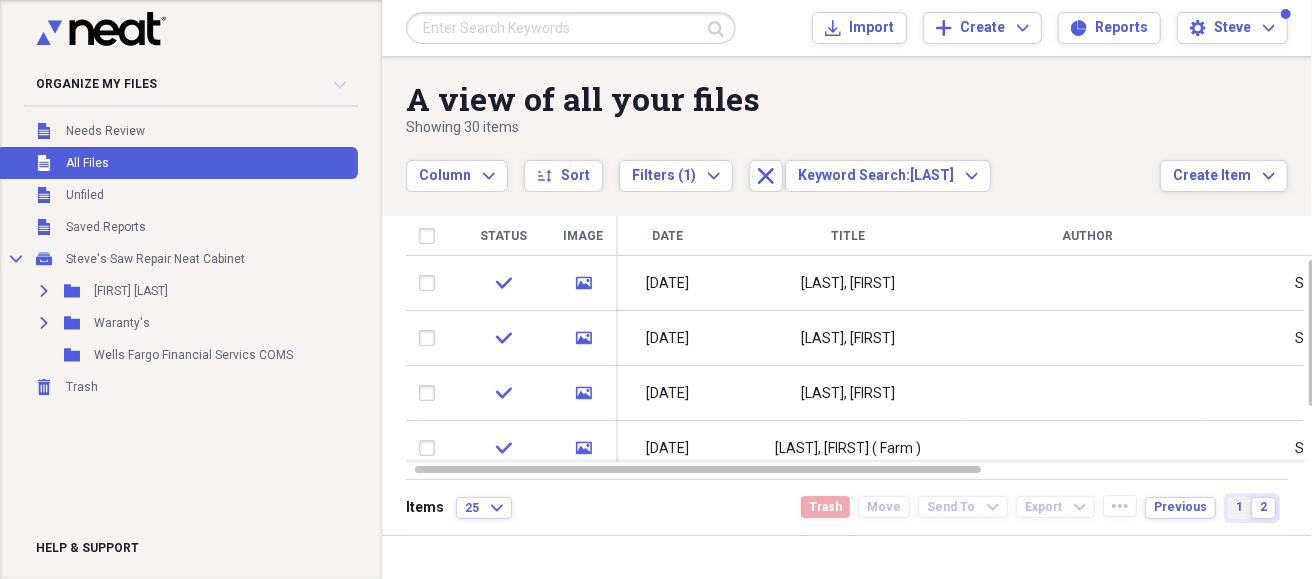click on "1" at bounding box center (1239, 507) 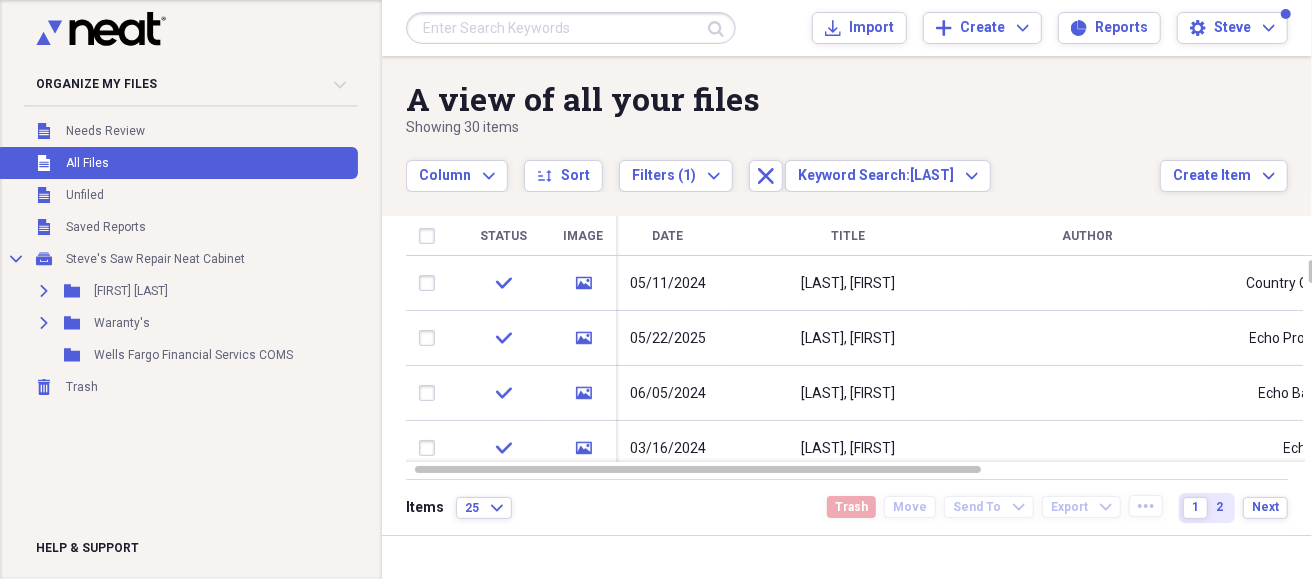 click at bounding box center (571, 28) 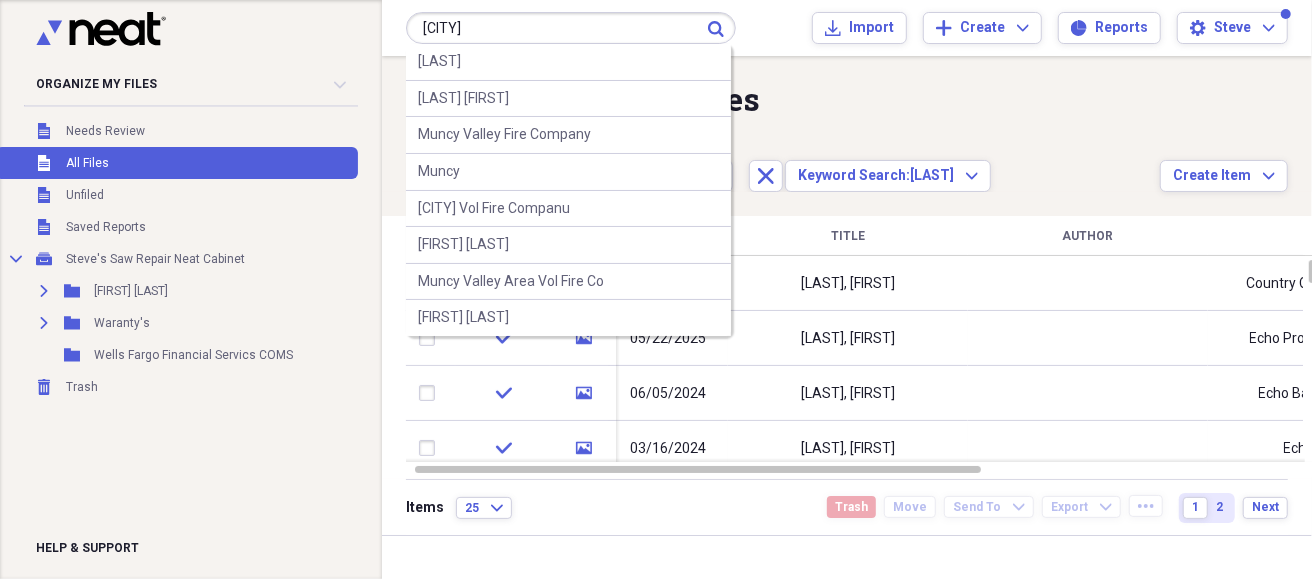 type on "[FIRST]" 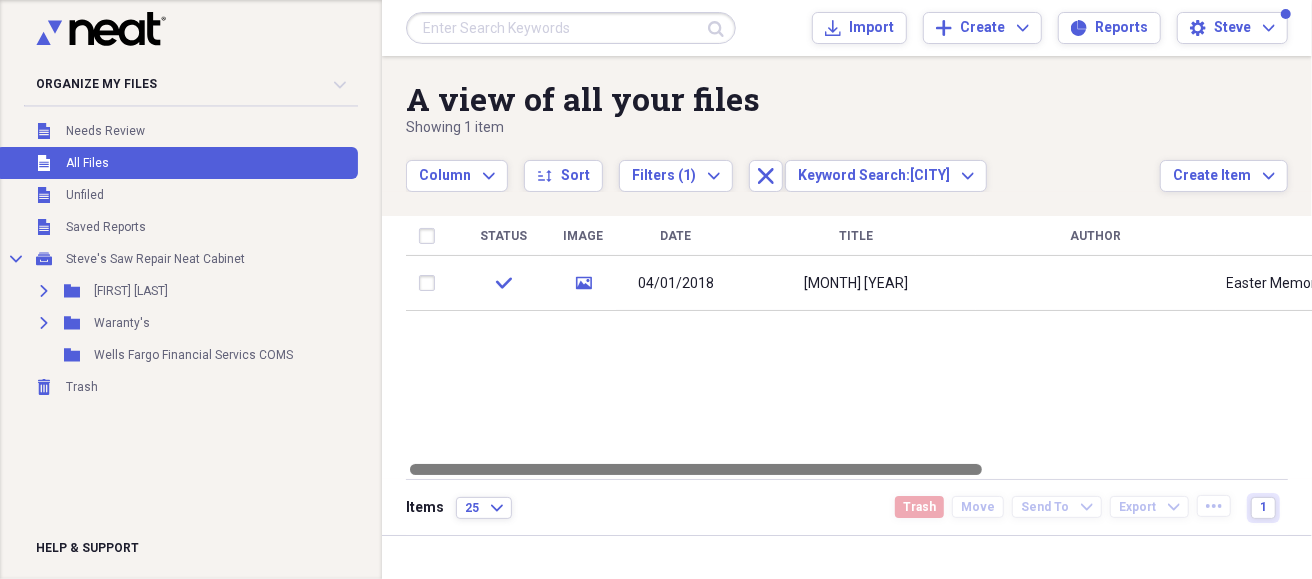 drag, startPoint x: 829, startPoint y: 468, endPoint x: 259, endPoint y: 518, distance: 572.1888 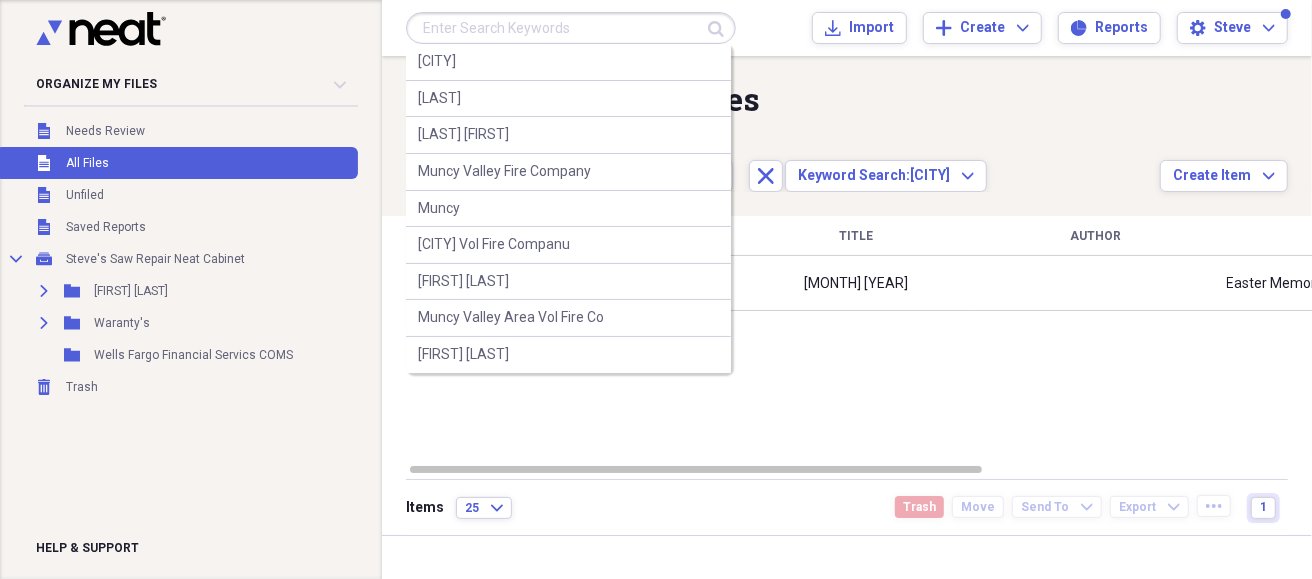click at bounding box center (571, 28) 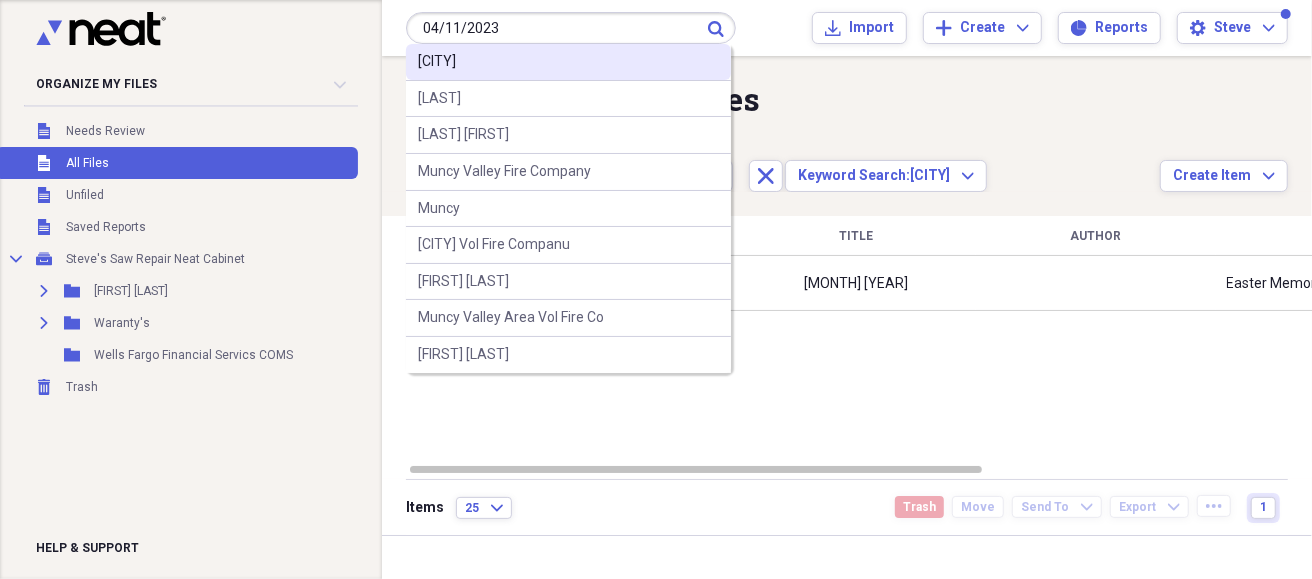 type on "04/11/2023" 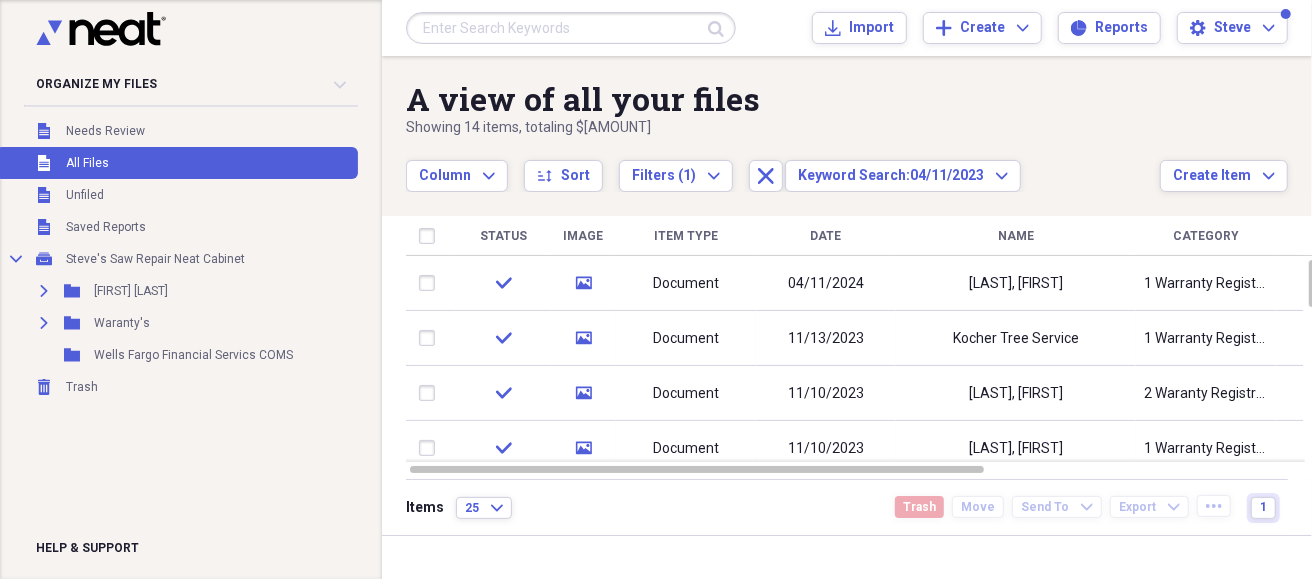click at bounding box center (571, 28) 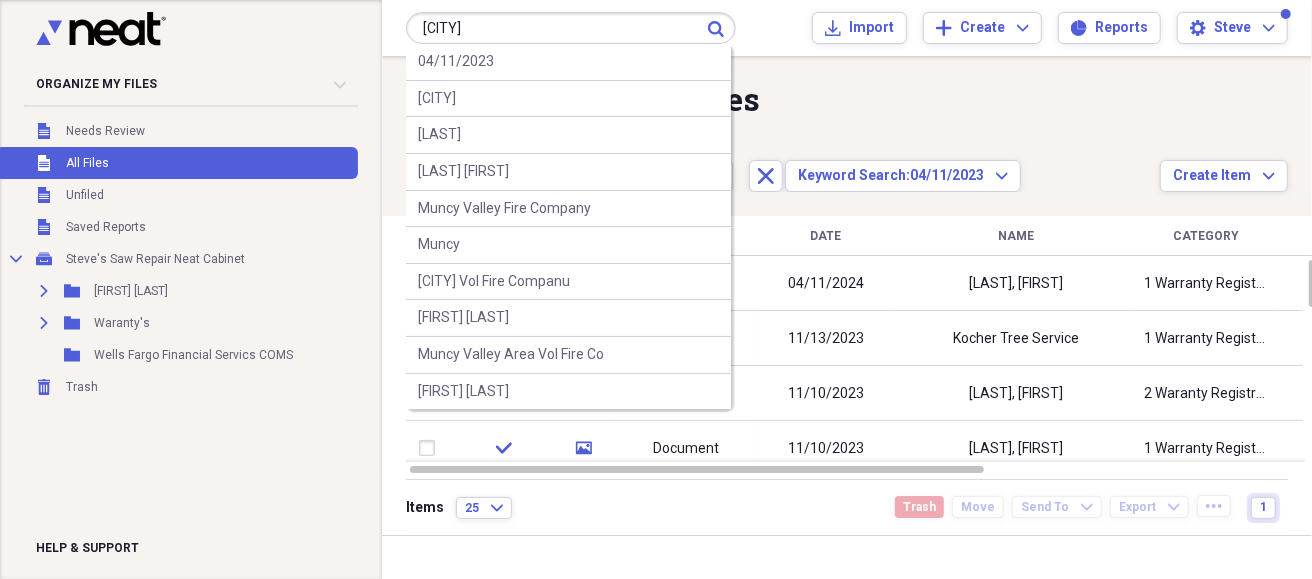 type on "[FIRST]" 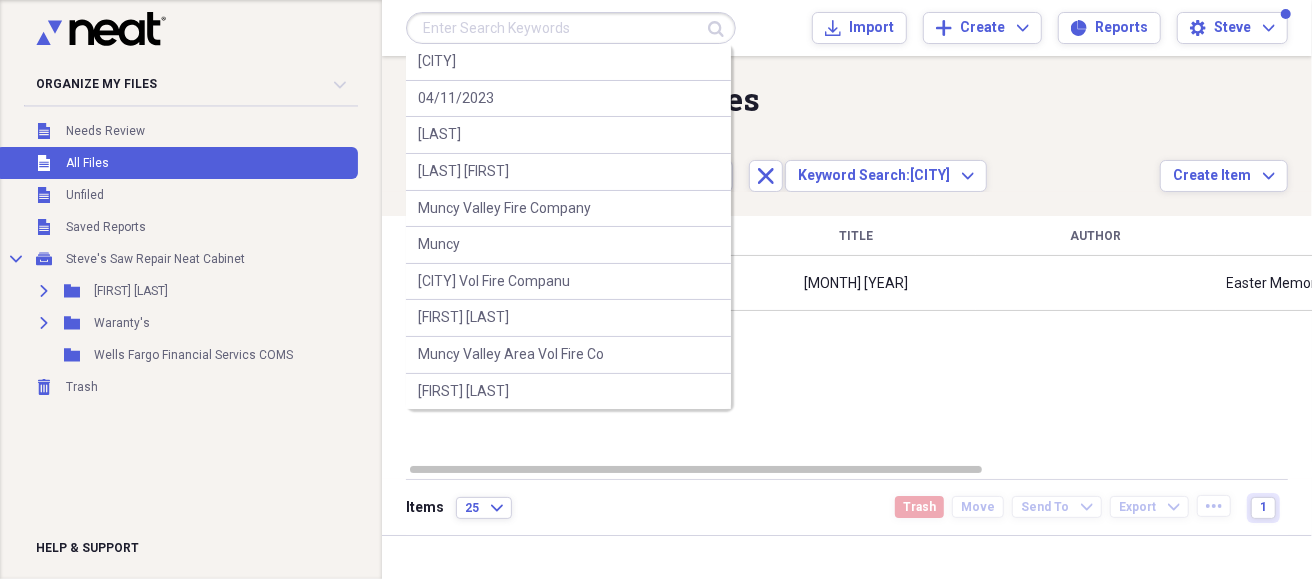 click at bounding box center [571, 28] 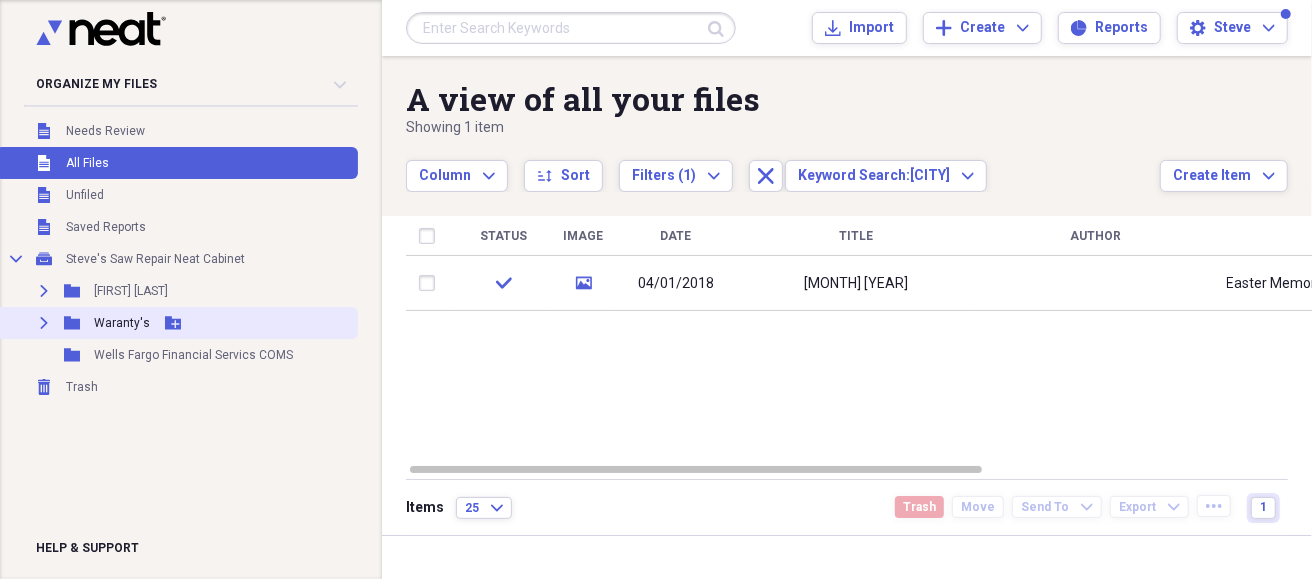 click on "Add Folder" at bounding box center (173, 323) 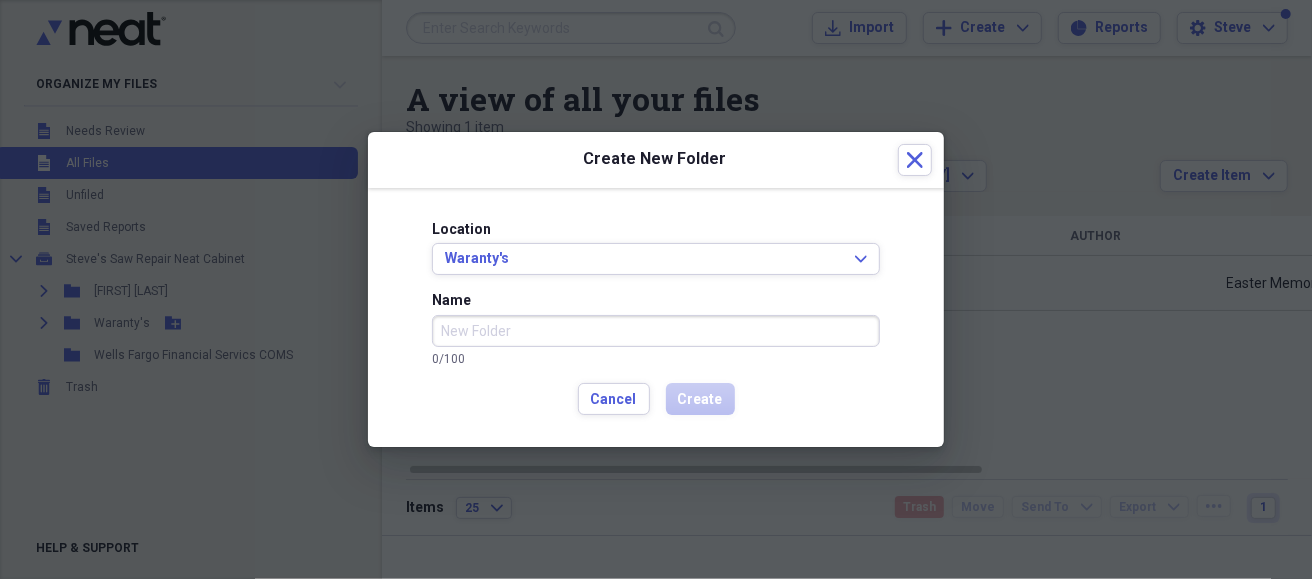 click on "Name" at bounding box center [656, 331] 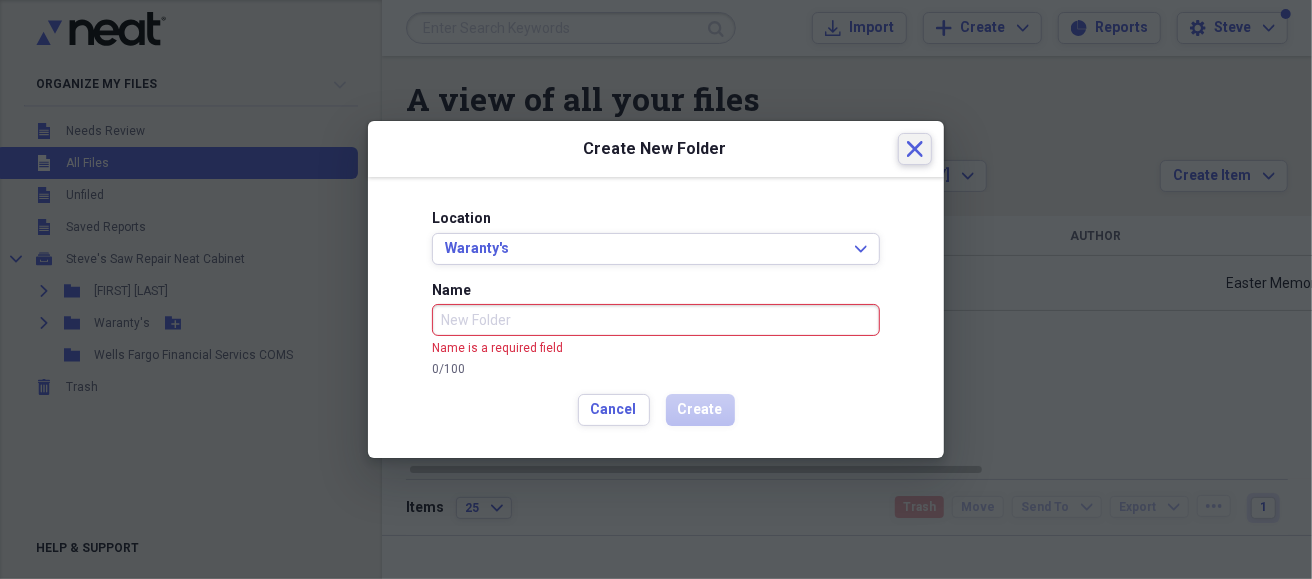 click on "Create New Folder Close" at bounding box center [656, 149] 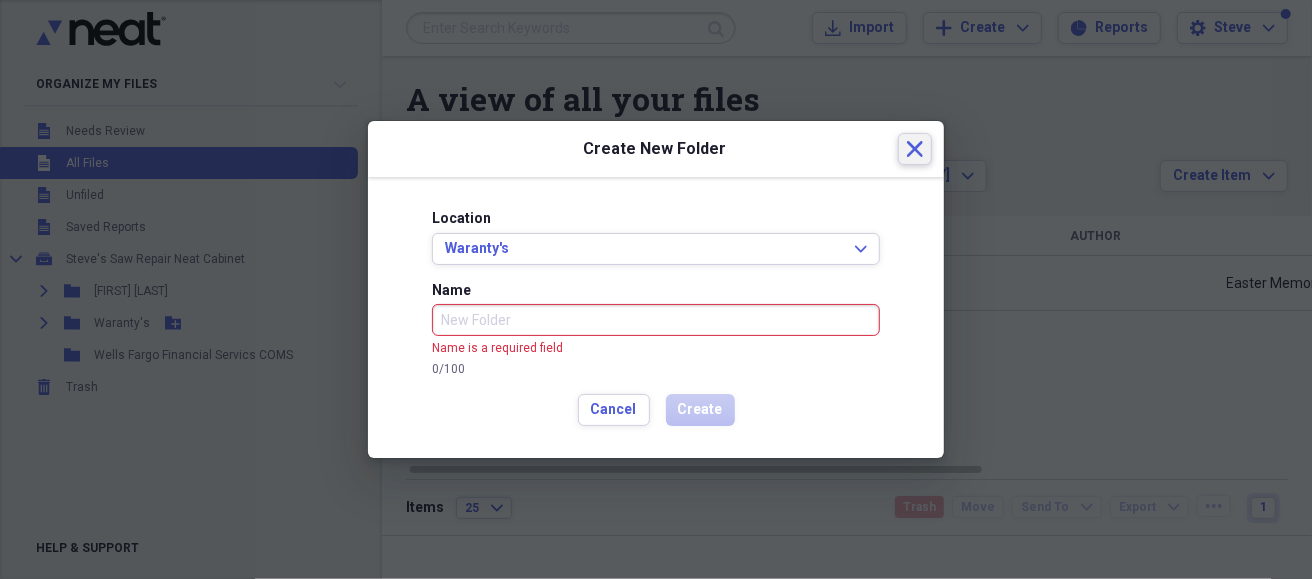 click on "Close" 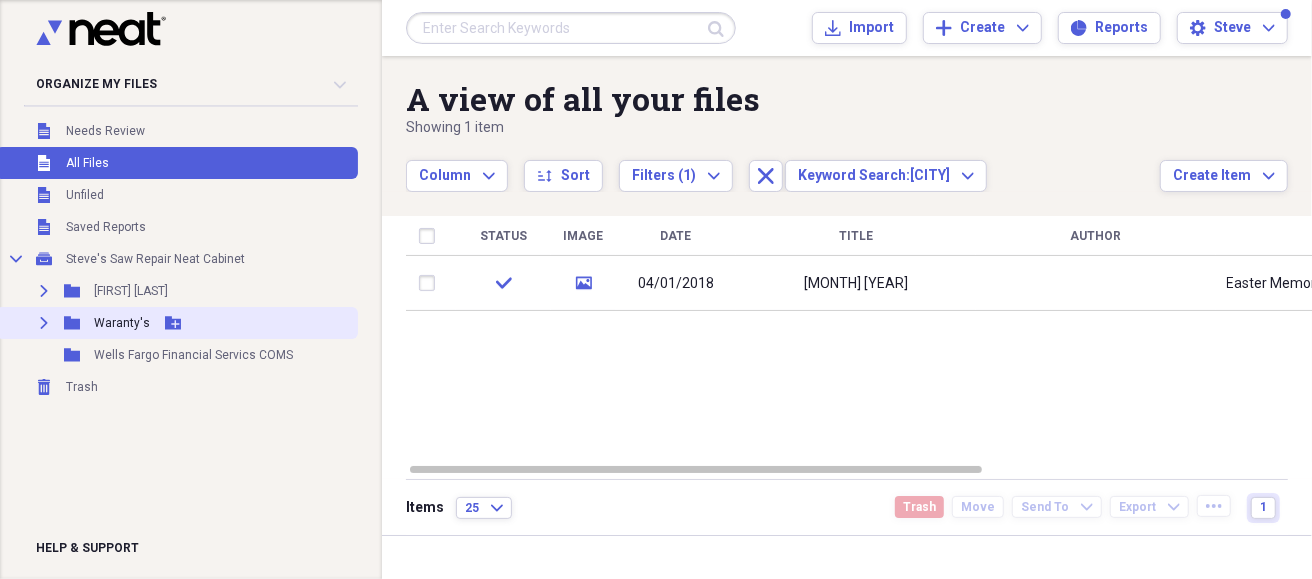 click on "Waranty's" at bounding box center (122, 323) 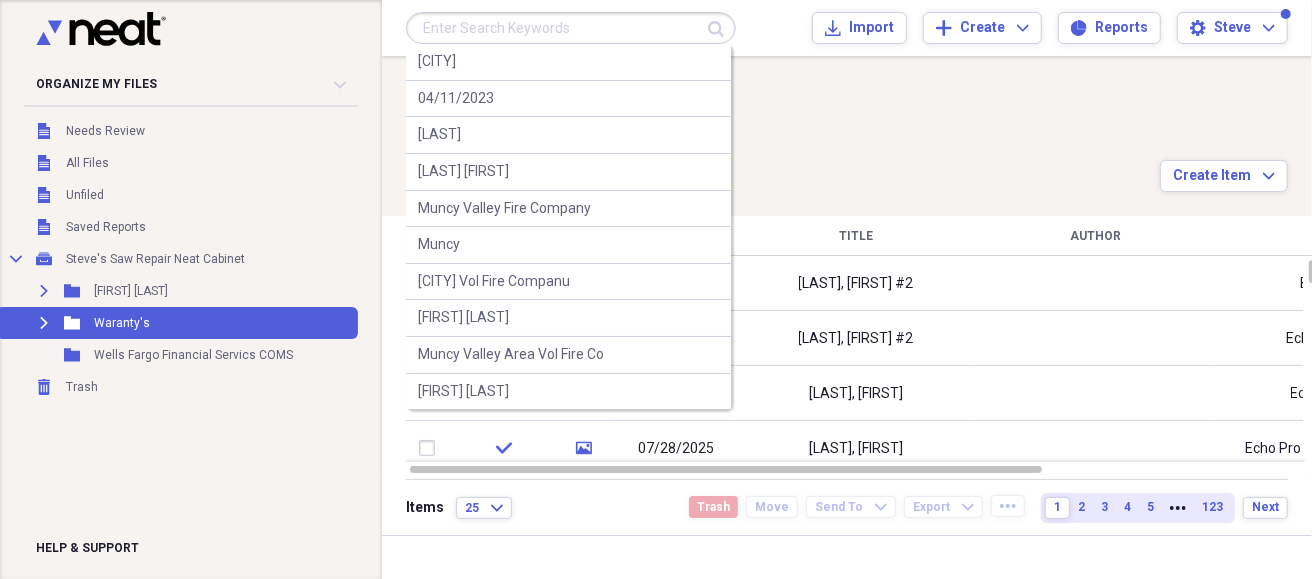 click at bounding box center [571, 28] 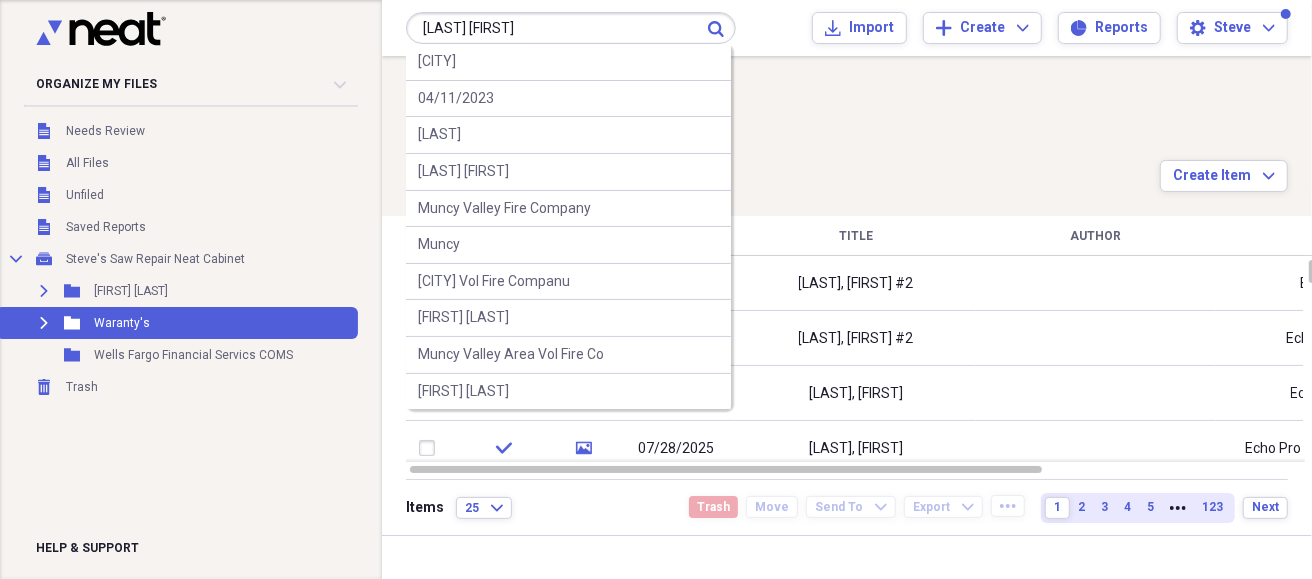 type on "Linwood Meyers" 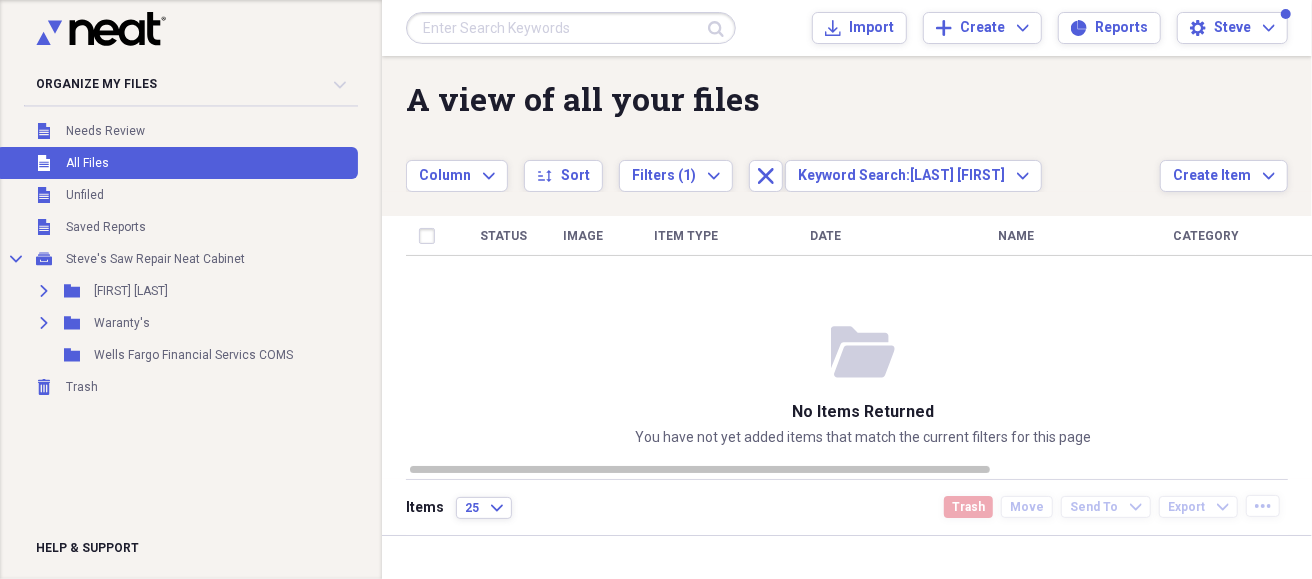 click at bounding box center (571, 28) 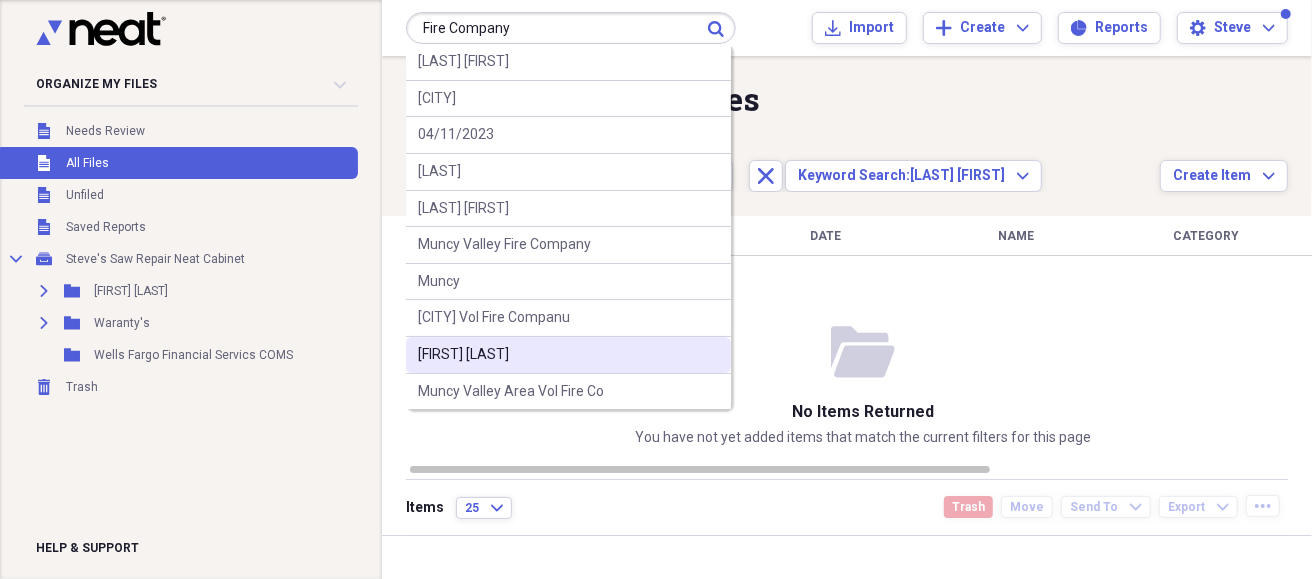 type on "Fire Company" 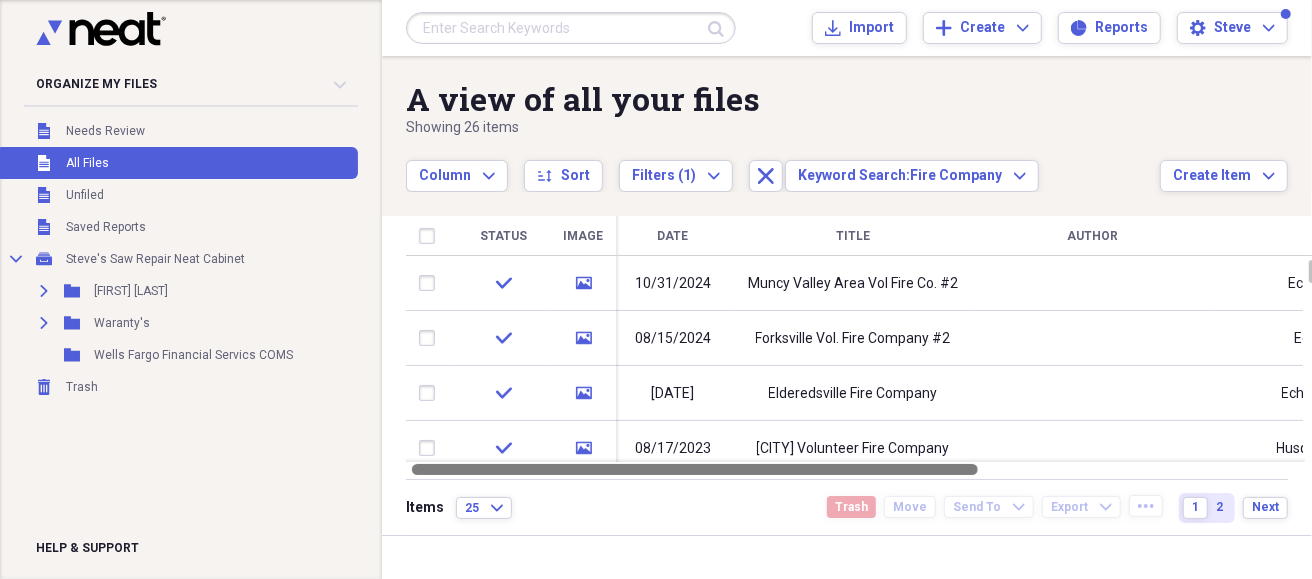 drag, startPoint x: 895, startPoint y: 471, endPoint x: 897, endPoint y: 488, distance: 17.117243 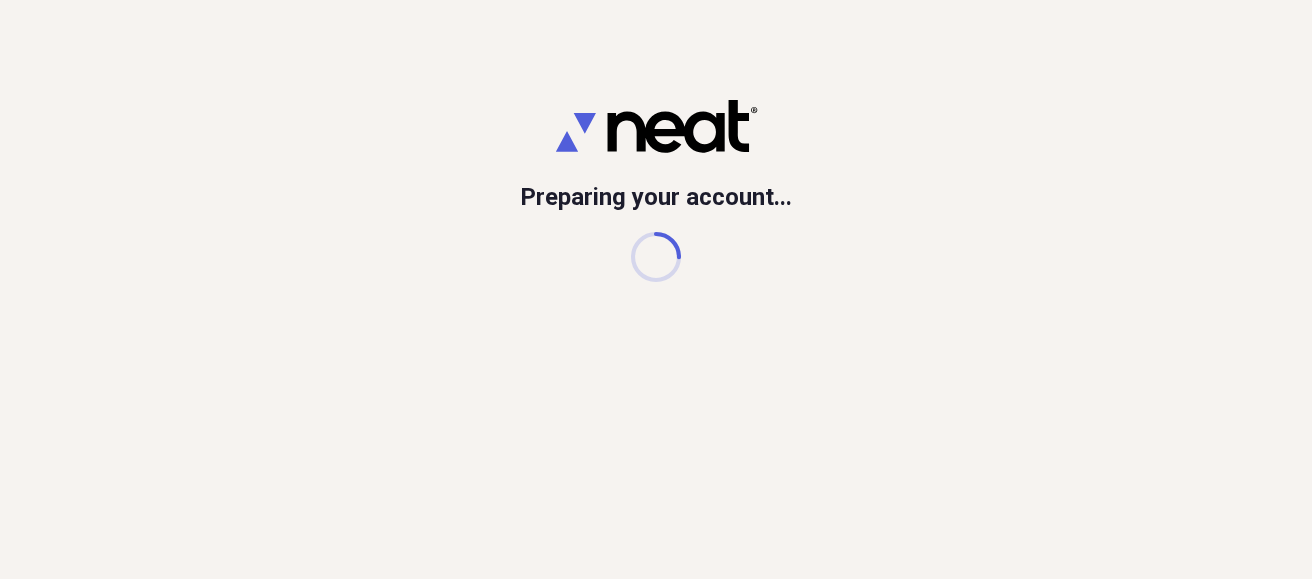 scroll, scrollTop: 0, scrollLeft: 0, axis: both 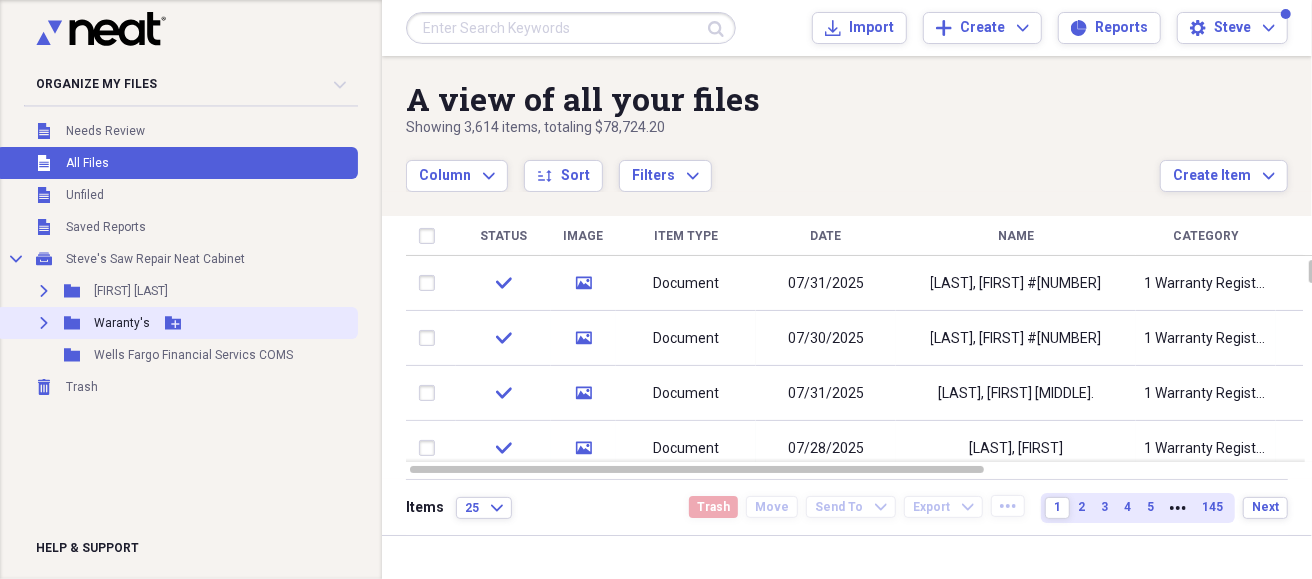 click on "Waranty's" at bounding box center (122, 323) 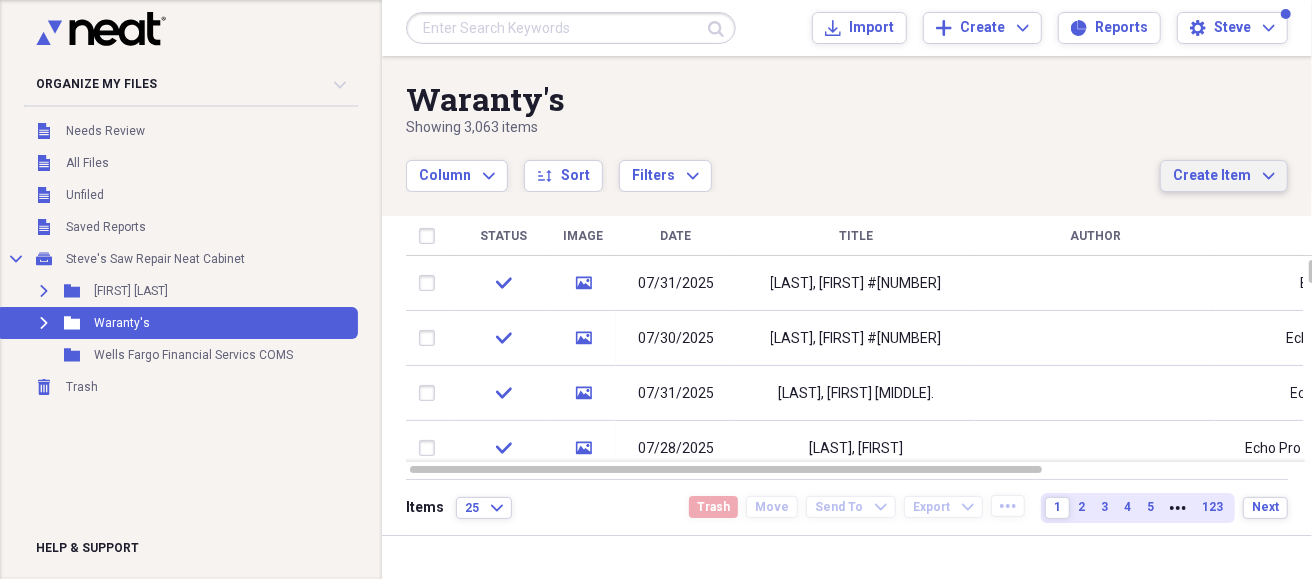 click on "Create Item" at bounding box center [1212, 176] 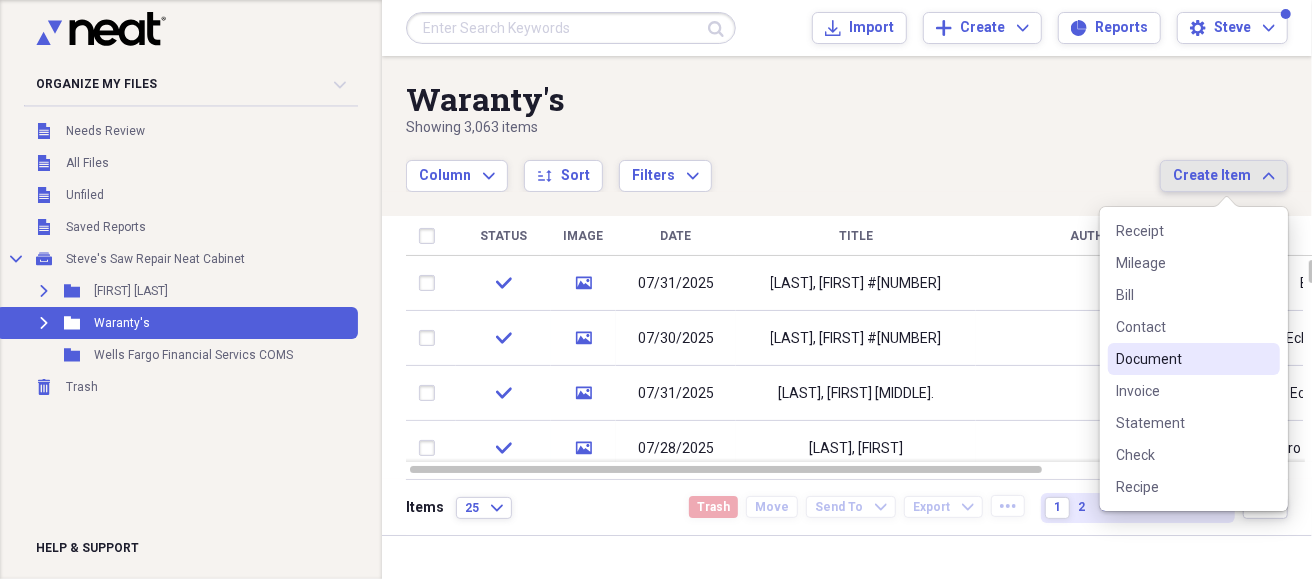 click on "Document" at bounding box center (1182, 359) 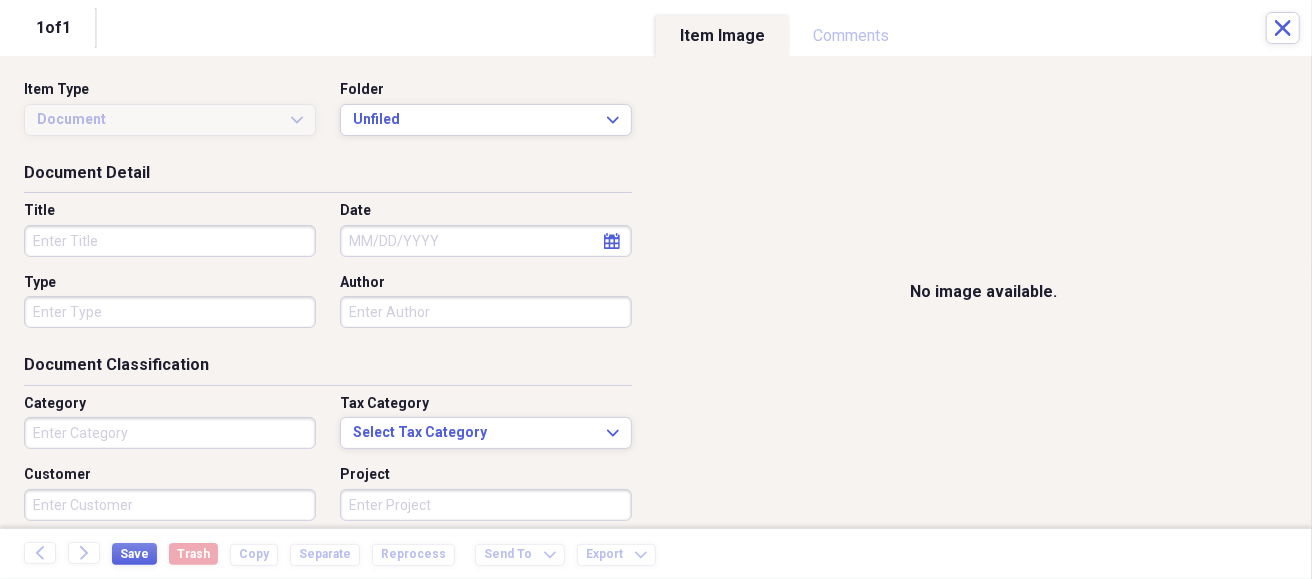 click on "Title" at bounding box center (170, 241) 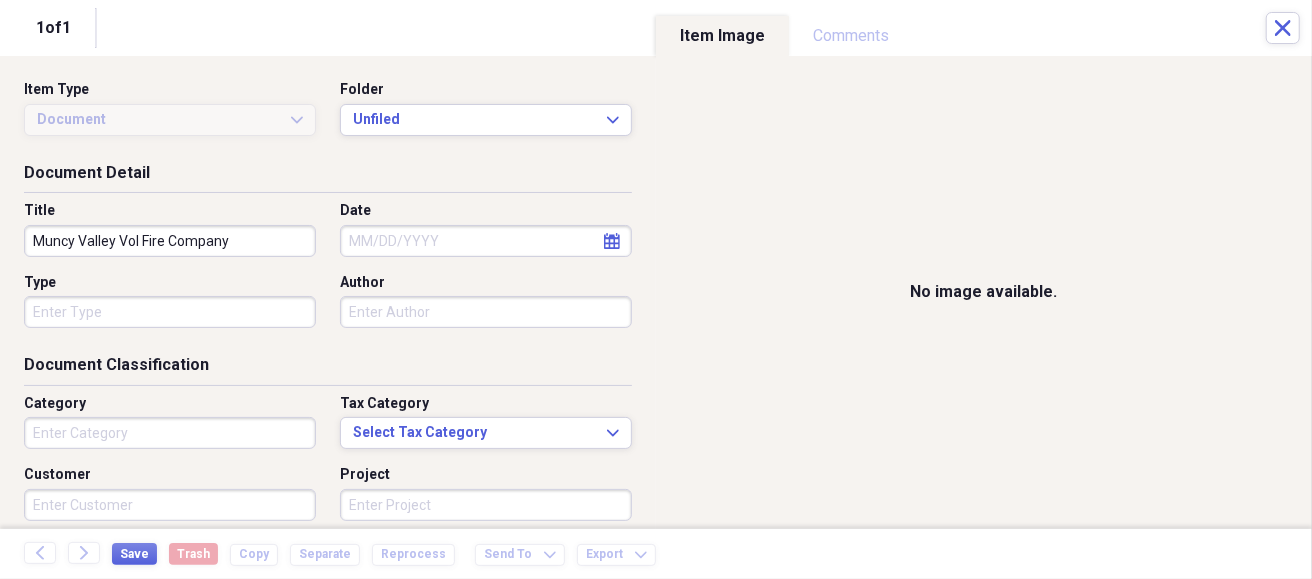 type on "Muncy Valley Vol Fire Company" 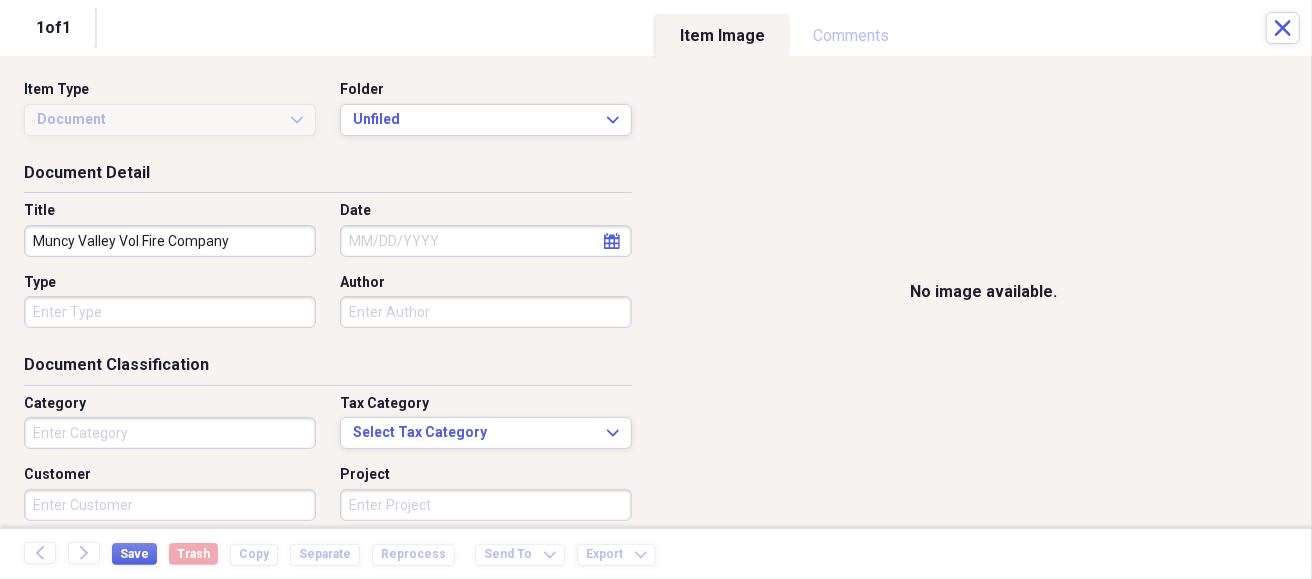 select on "7" 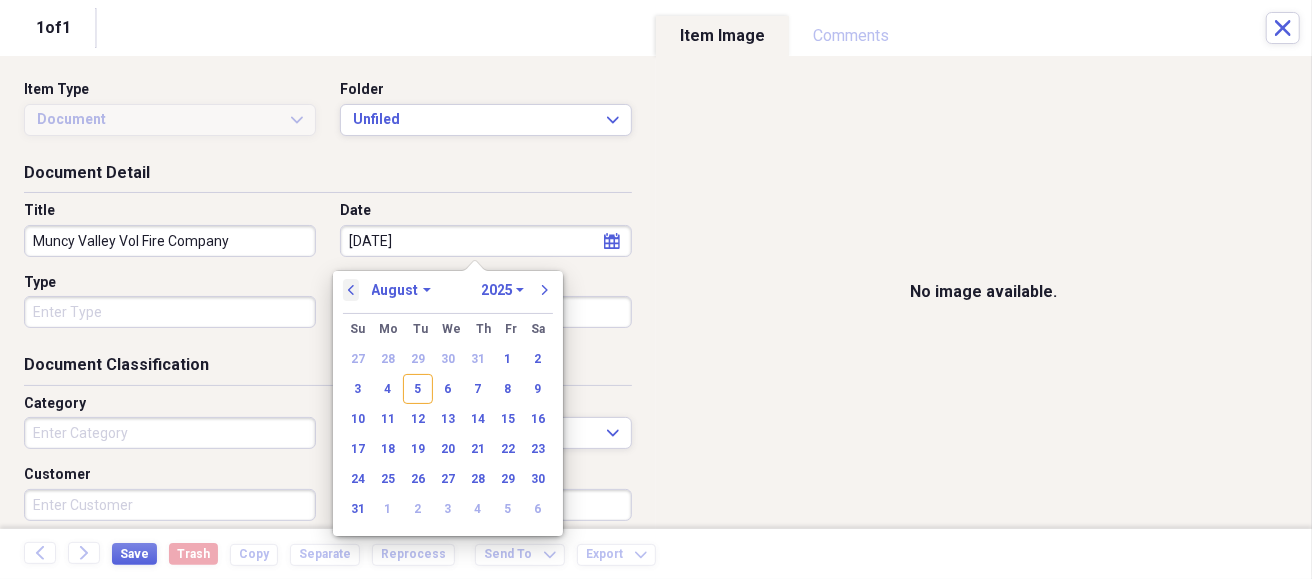 type on "[DATE]" 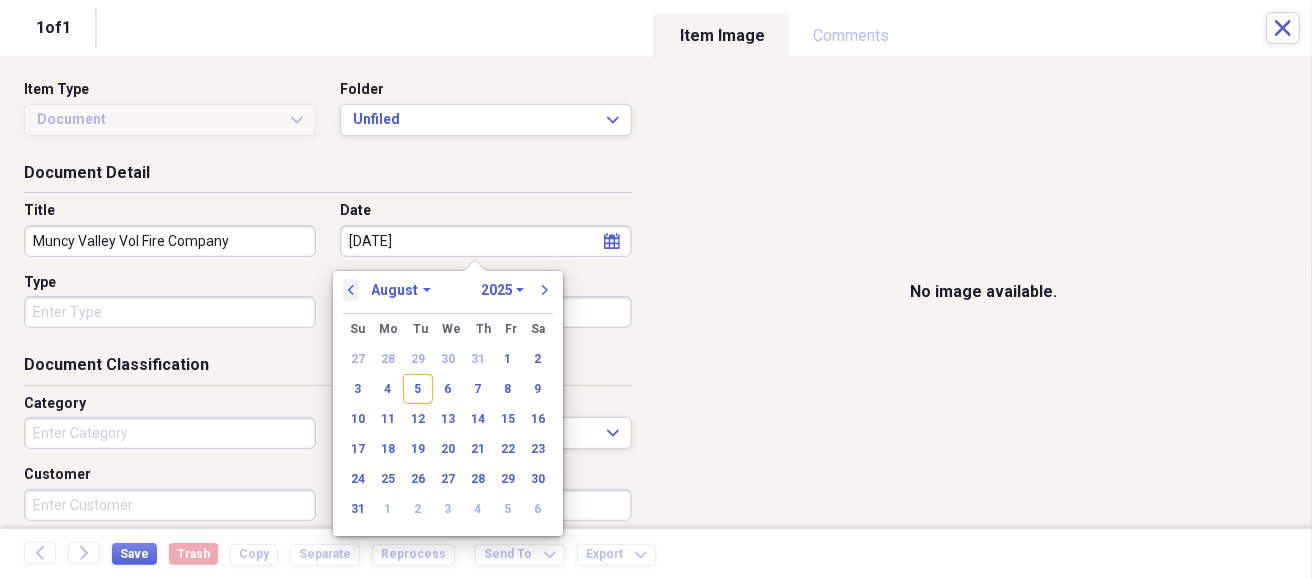 select on "3" 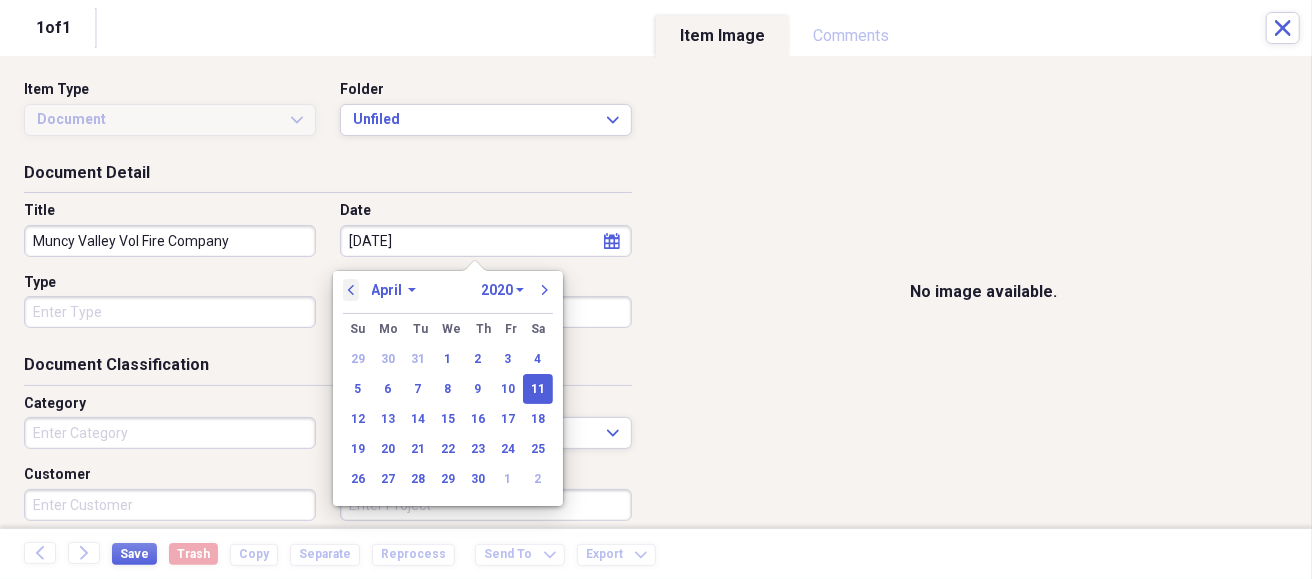 type on "04/11/2023" 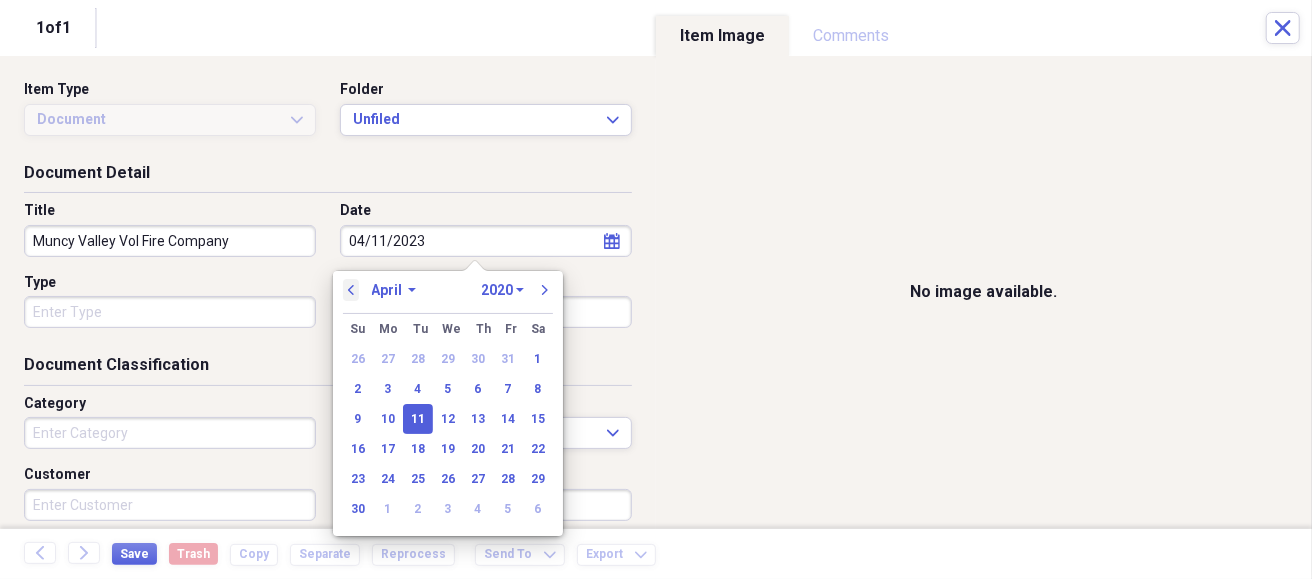 select on "2023" 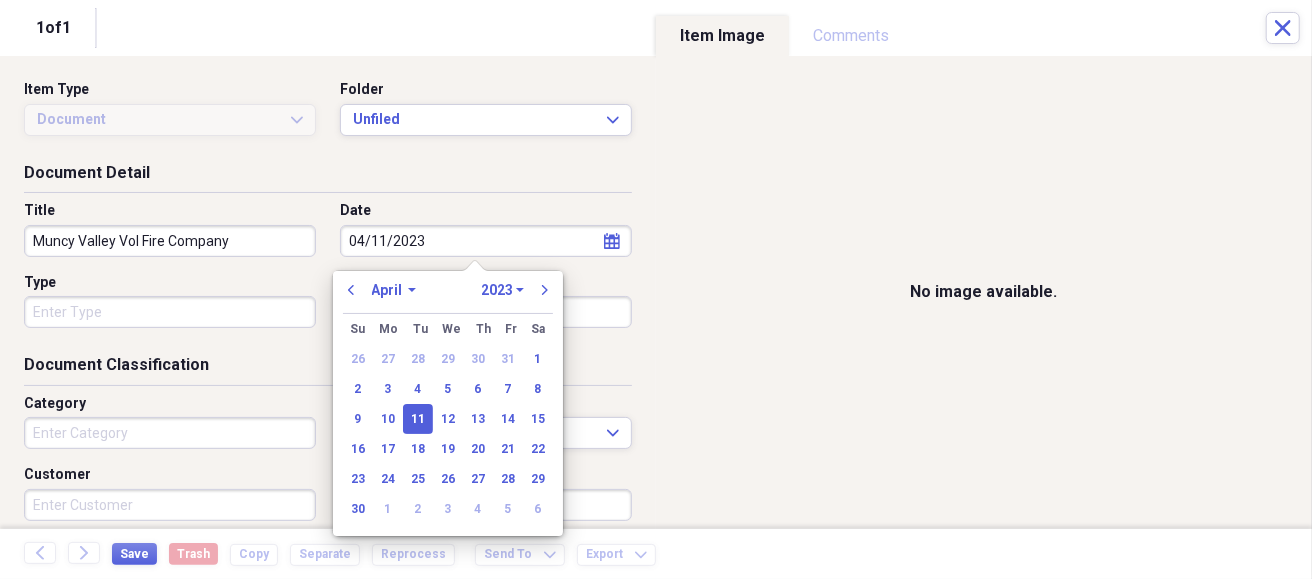 type on "04/11/2023" 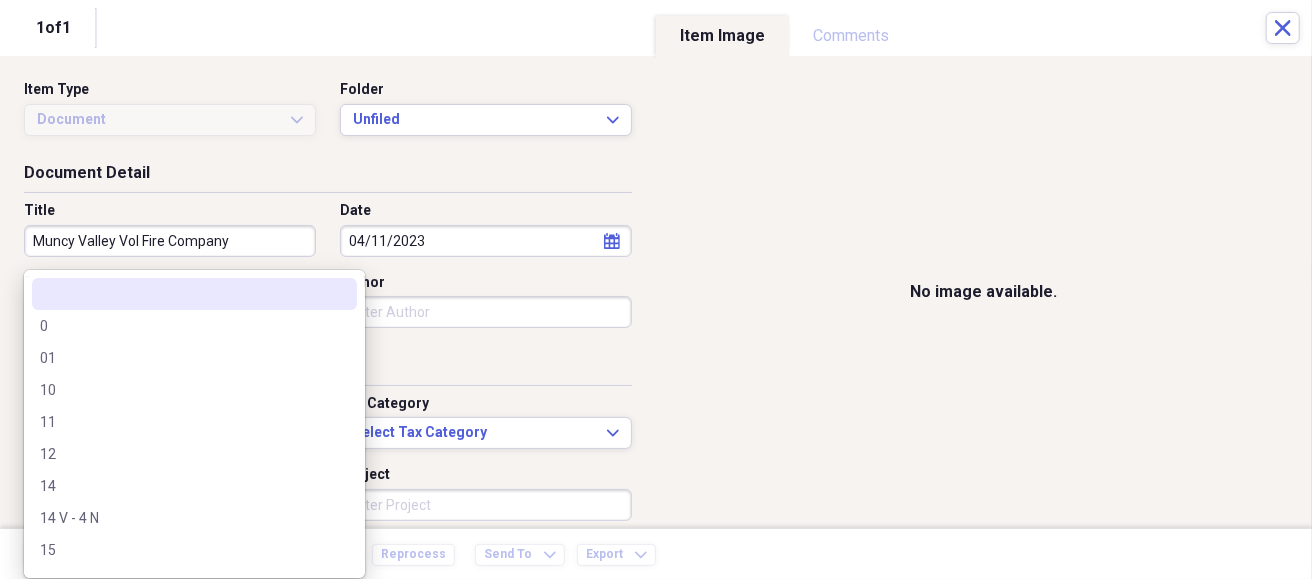 click on "Organize My Files Collapse Unfiled Needs Review Unfiled All Files Unfiled Unfiled Unfiled Saved Reports Collapse My Cabinet [FIRST]'s Saw Repair Neat Cabinet Add Folder Expand Folder [FIRST] Add Folder Expand Folder Waranty's Add Folder Trash Trash Help & Support Submit Import Import Add Create Expand Reports Reports Settings [FIRST] Expand Waranty's Showing [NUMBER] items Column Expand sort Sort Filters Expand Create Item Expand Status Image Date Title Author Type Category Source check media [DATE] [LAST], [FIRST]  #[NUMBER] [BRAND] [PRODUCT] [NUMBER] Warranty Registration Import check media [DATE] [LAST], [FIRST]  #[NUMBER] [BRAND] [PRODUCT] [NUMBER] Warranty Registration Import check media [DATE] [LAST], [FIRST] [BRAND] [PRODUCT] [NUMBER] Warranty Registration Import check media [DATE] [LAST], [FIRST] [BRAND] [PRODUCT] [NUMBER] Warranty Registration Import check media [DATE] [LAST], [FIRST] [BRAND] [PRODUCT] [NUMBER] Warranty Registration Import check media [DATE] [LAST], [FIRST]" at bounding box center [656, 289] 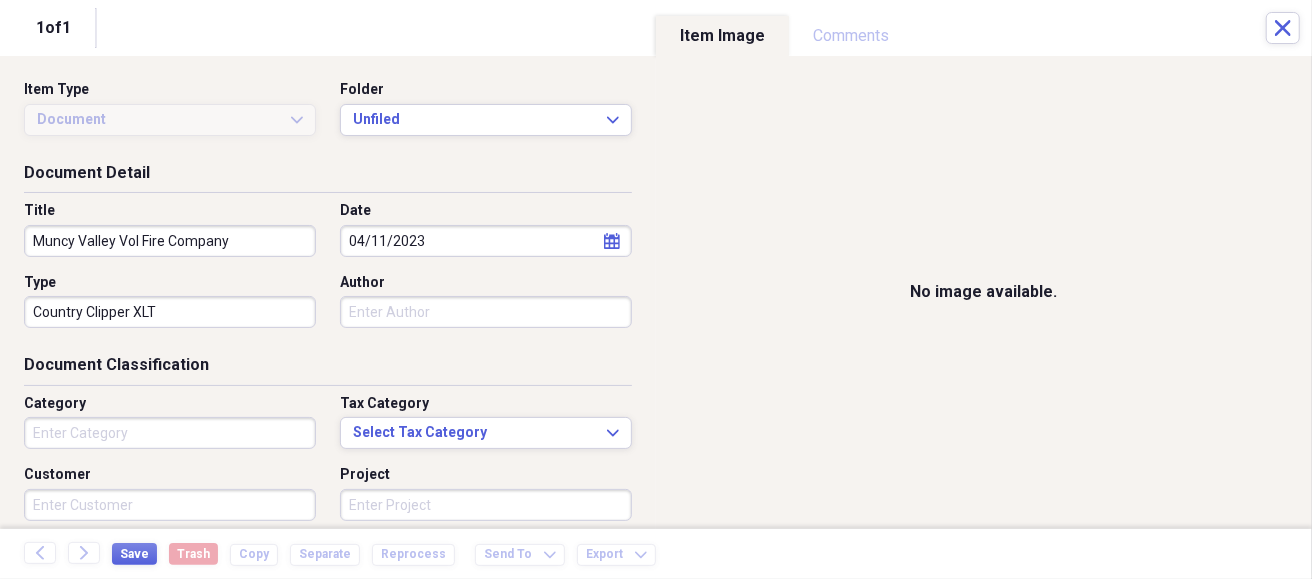 type on "Country Clipper XLT" 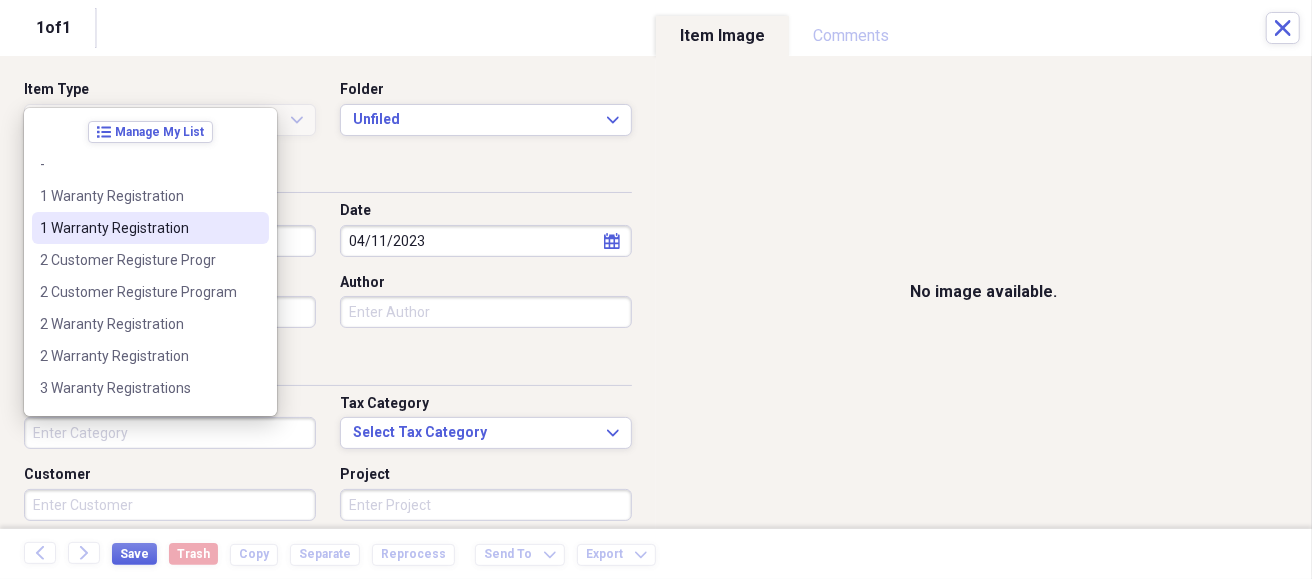 click on "1 Warranty Registration" at bounding box center (138, 228) 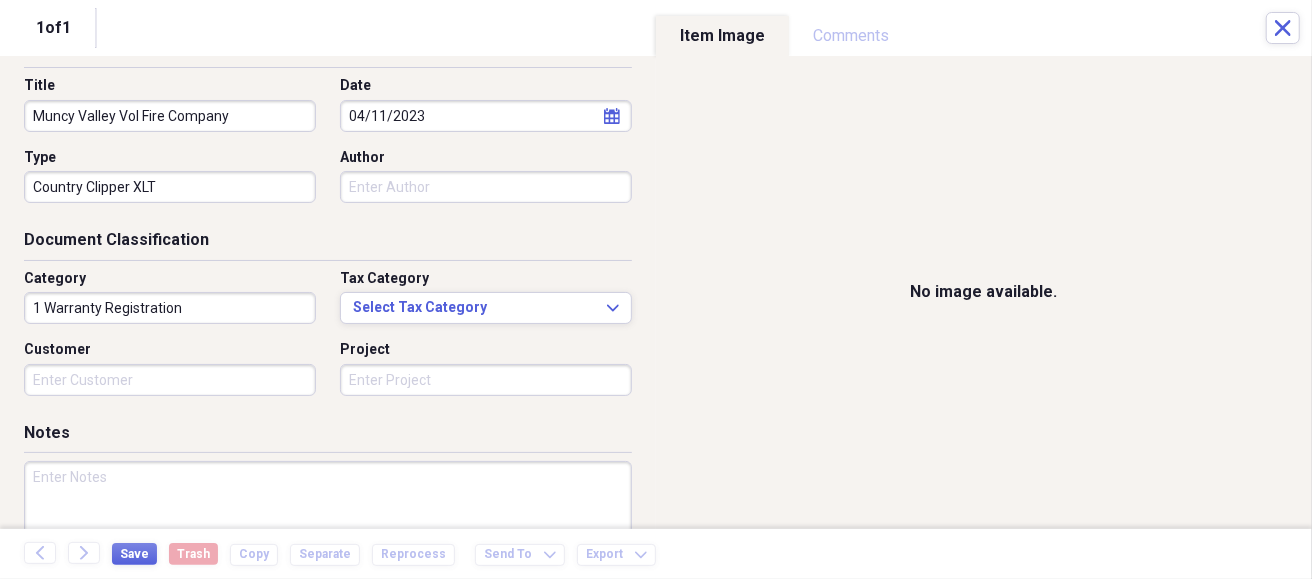 scroll, scrollTop: 200, scrollLeft: 0, axis: vertical 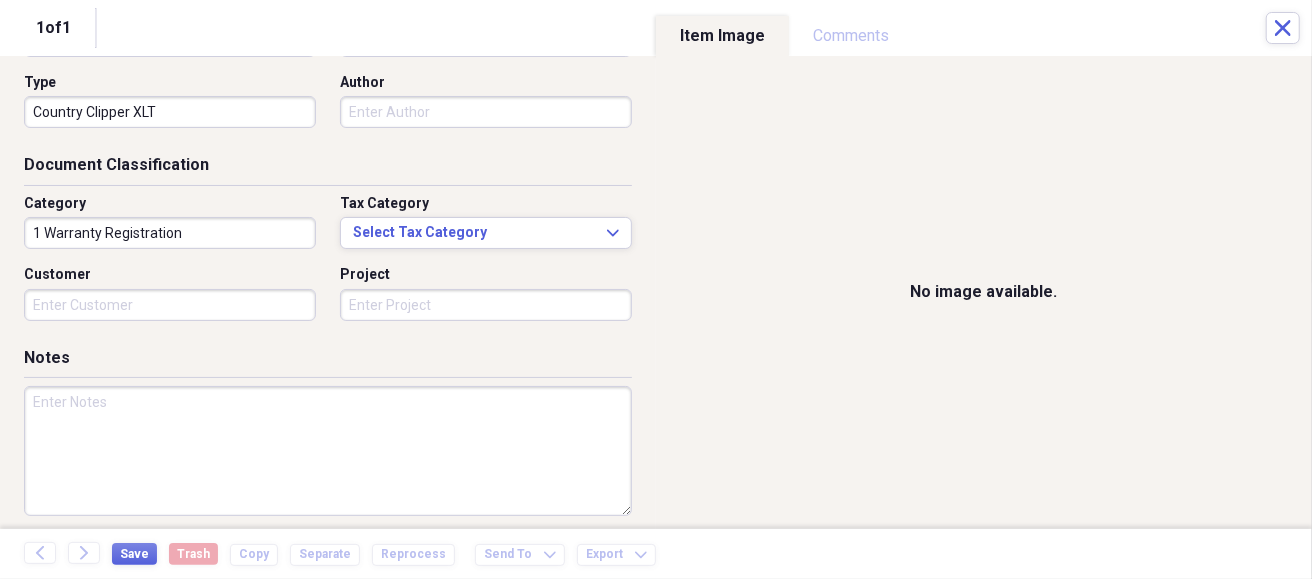 click at bounding box center [328, 451] 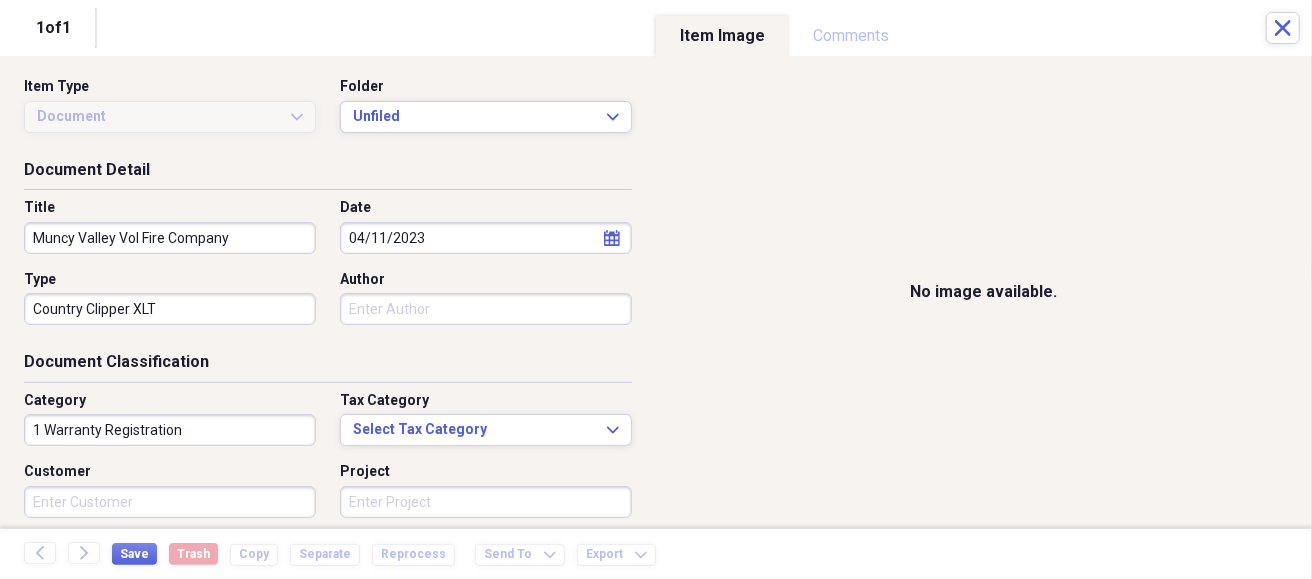 scroll, scrollTop: 0, scrollLeft: 0, axis: both 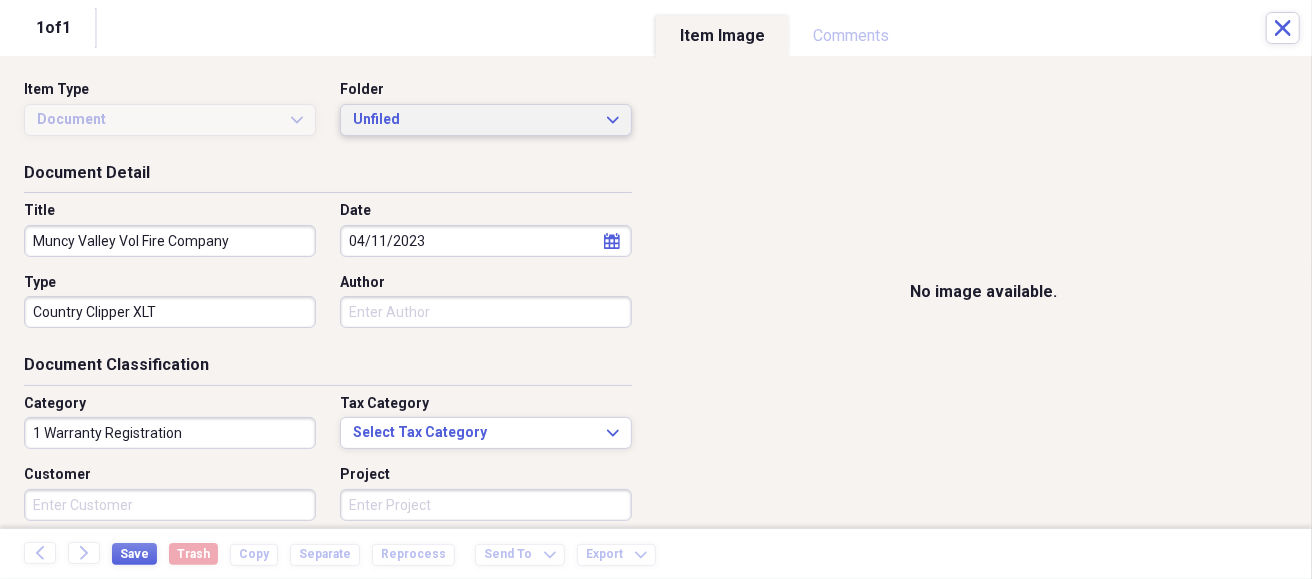 click on "Unfiled" at bounding box center (474, 120) 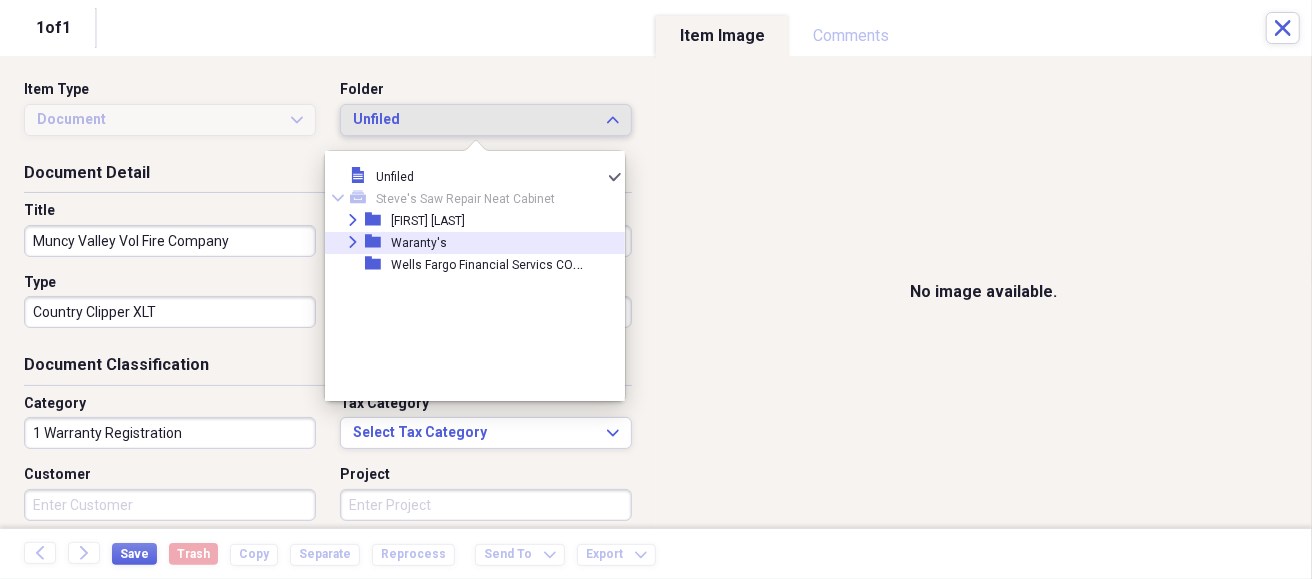 click on "Waranty's" at bounding box center (419, 243) 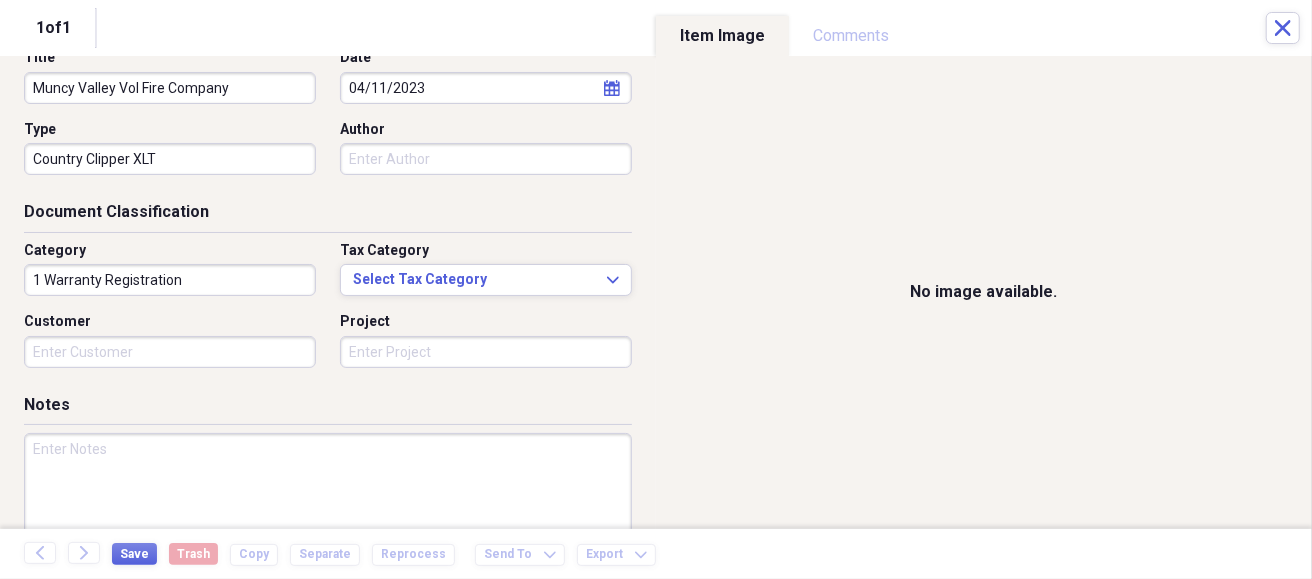 scroll, scrollTop: 200, scrollLeft: 0, axis: vertical 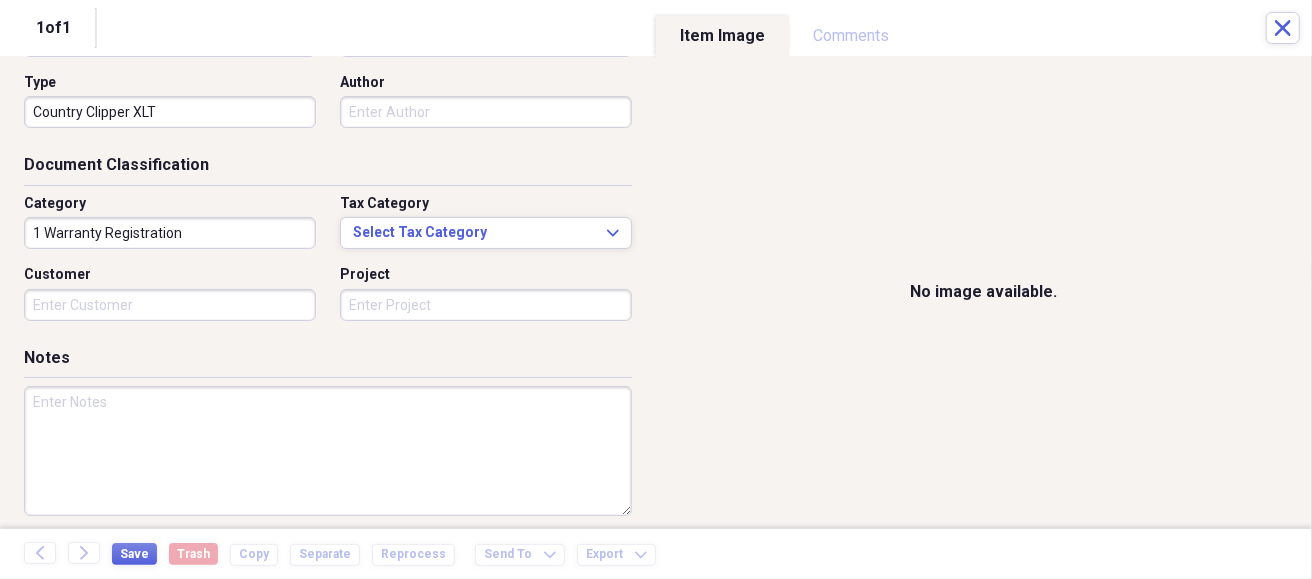 click on "Organize My Files Collapse Unfiled Needs Review Unfiled All Files Unfiled Unfiled Unfiled Saved Reports Collapse My Cabinet [FIRST]'s Saw Repair Neat Cabinet Add Folder Expand Folder [FIRST] Add Folder Expand Folder Waranty's Add Folder Trash Trash Help & Support Submit Import Import Add Create Expand Reports Reports Settings [FIRST] Expand Waranty's Showing [NUMBER] items Column Expand sort Sort Filters Expand Create Item Expand Status Image Date Title Author Type Category Source check media [DATE] [LAST], [FIRST]  #[NUMBER] [BRAND] [PRODUCT] [NUMBER] Warranty Registration Import check media [DATE] [LAST], [FIRST]  #[NUMBER] [BRAND] [PRODUCT] [NUMBER] Warranty Registration Import check media [DATE] [LAST], [FIRST] [BRAND] [PRODUCT] [NUMBER] Warranty Registration Import check media [DATE] [LAST], [FIRST] [BRAND] [PRODUCT] [NUMBER] Warranty Registration Import check media [DATE] [LAST], [FIRST] [BRAND] [PRODUCT] [NUMBER] Warranty Registration Import check media [DATE] [LAST], [FIRST]" at bounding box center [656, 289] 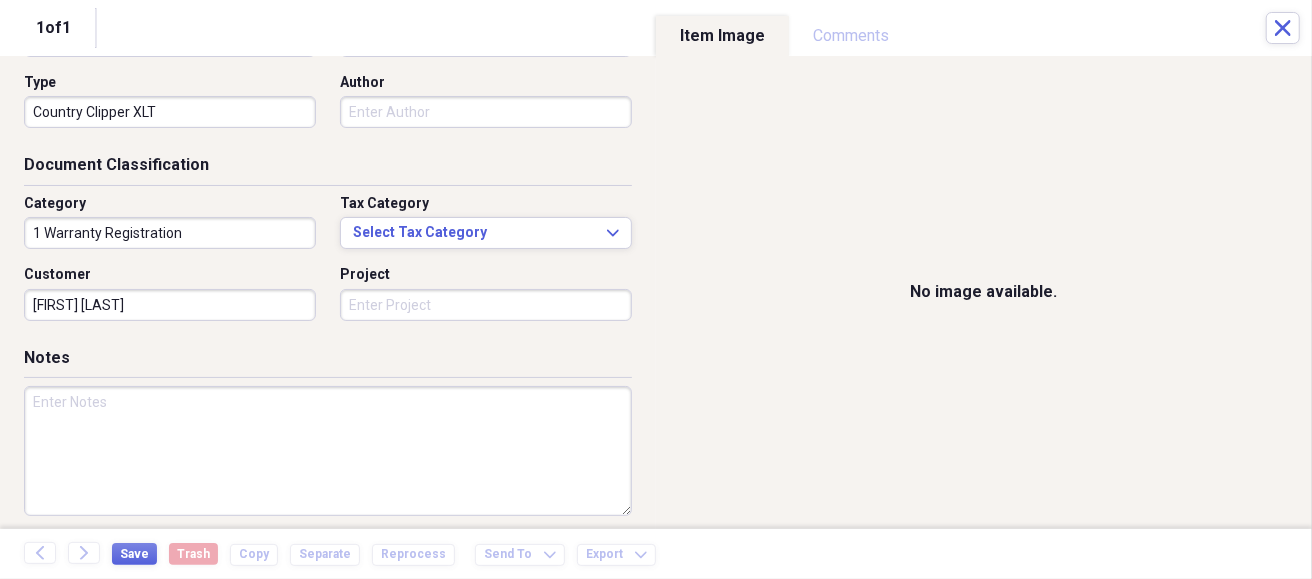type on "[FIRST] [LAST]" 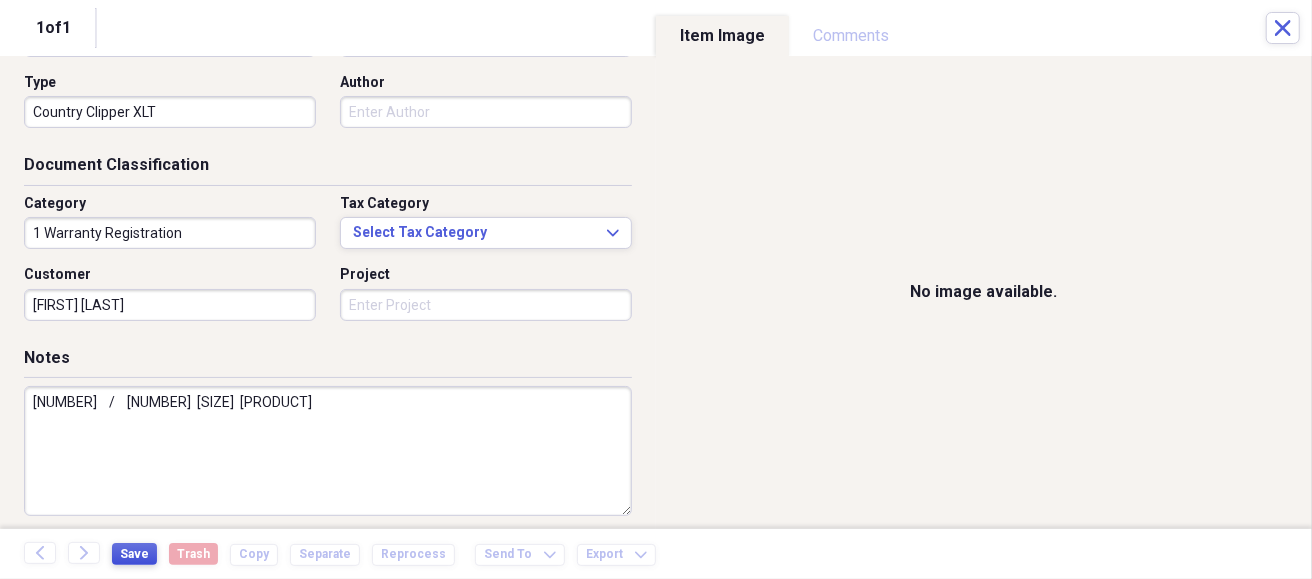 type on "[NUMBER]    /    [NUMBER]  [SIZE]  [PRODUCT]" 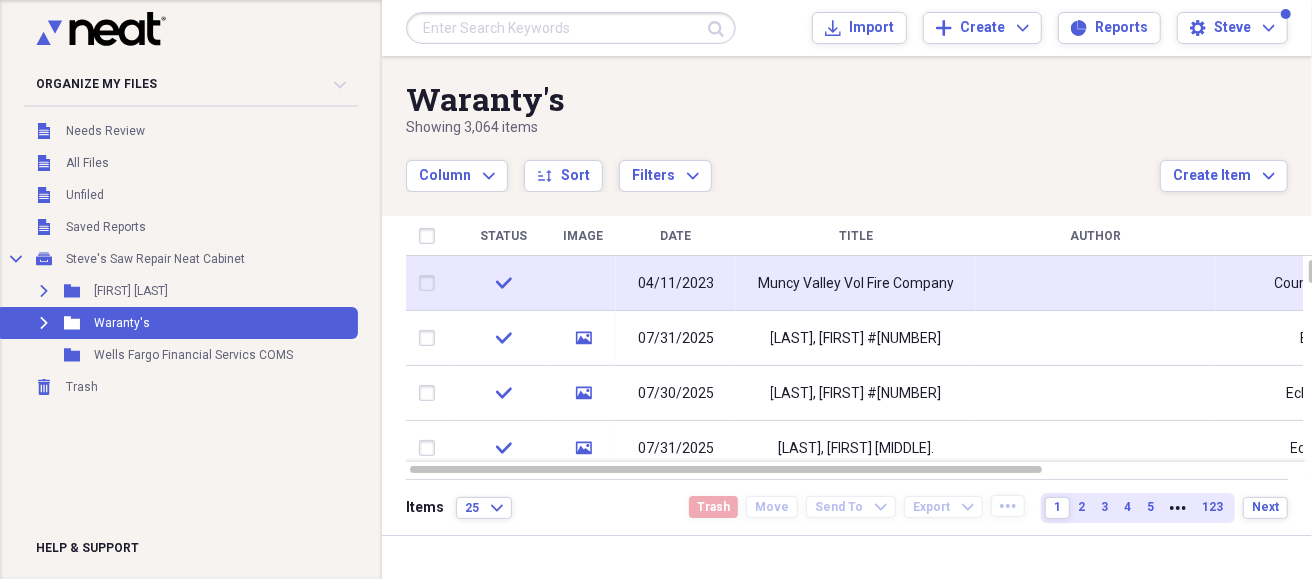 click on "04/11/2023" at bounding box center (676, 284) 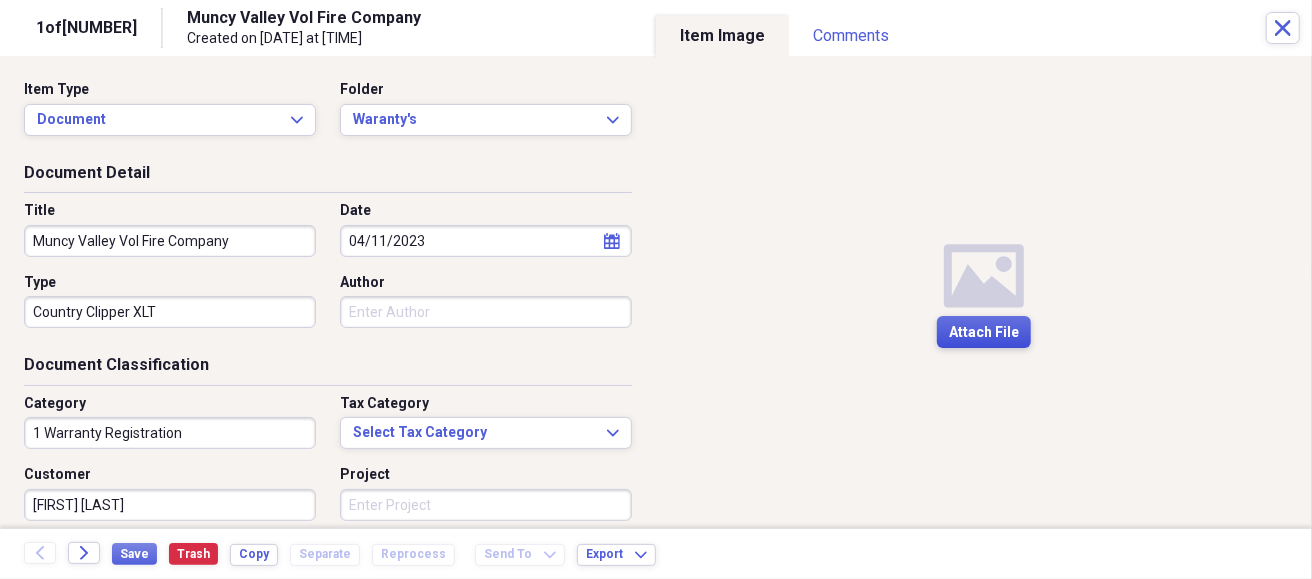 click on "Attach File" at bounding box center (984, 333) 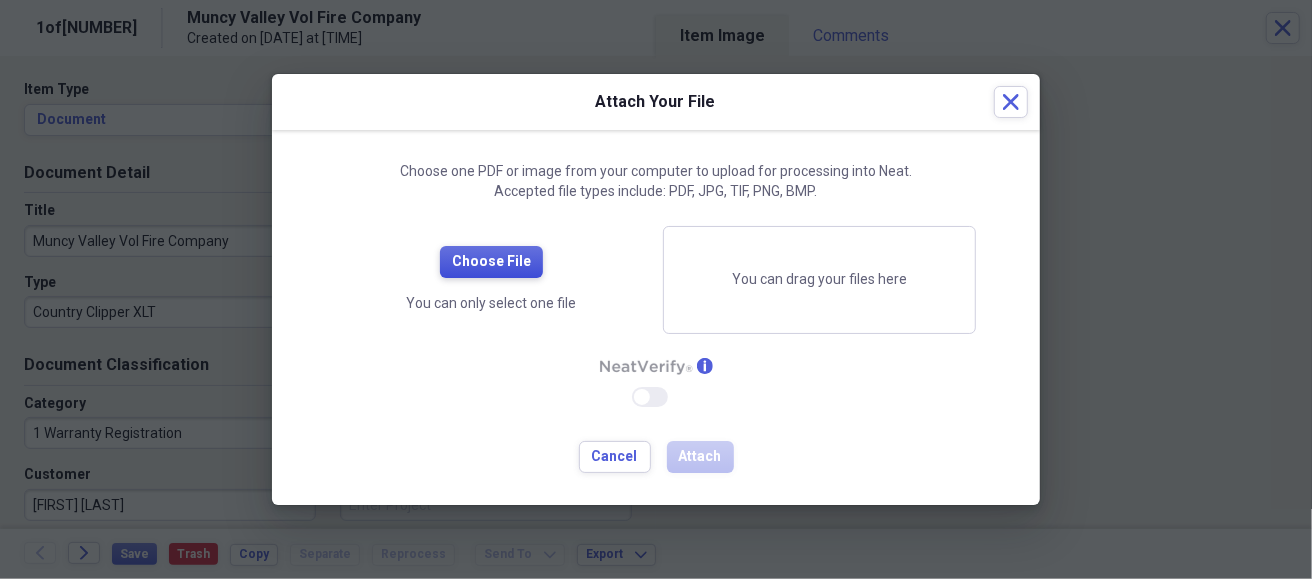 click on "Choose File" at bounding box center (491, 262) 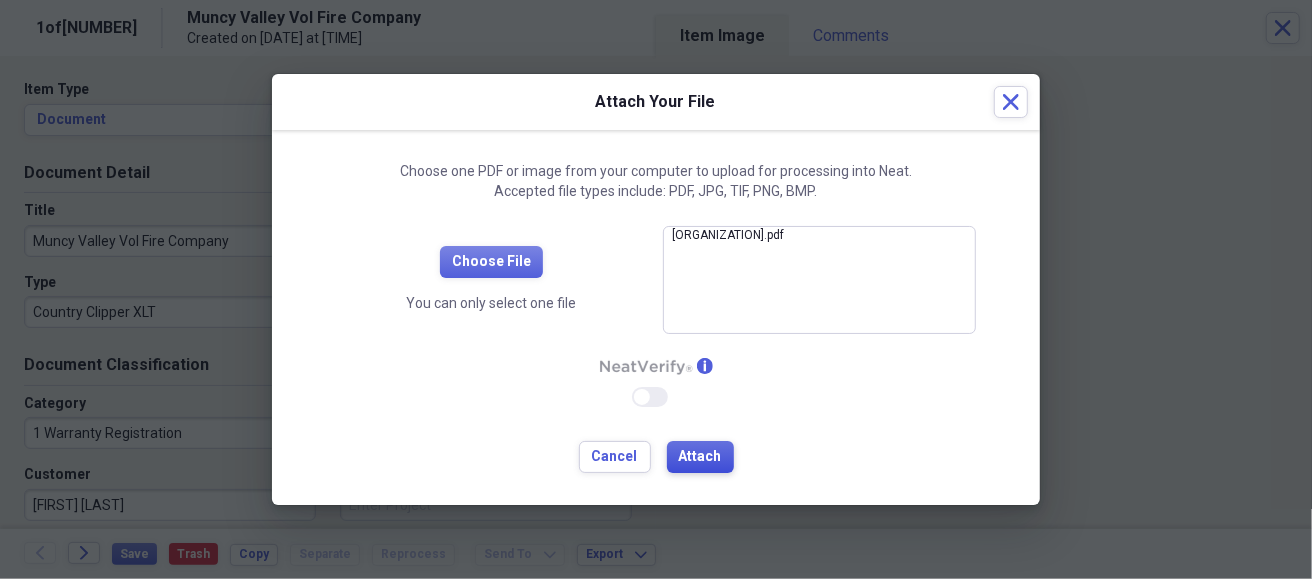 click on "Attach" at bounding box center (700, 457) 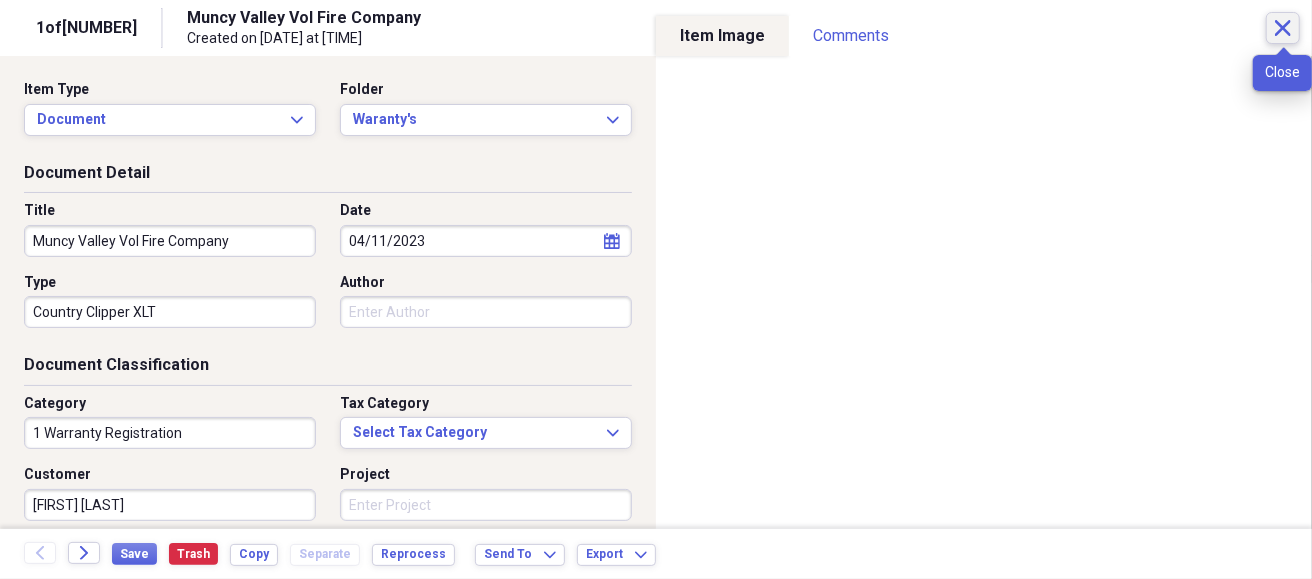 click on "Close" at bounding box center (1283, 28) 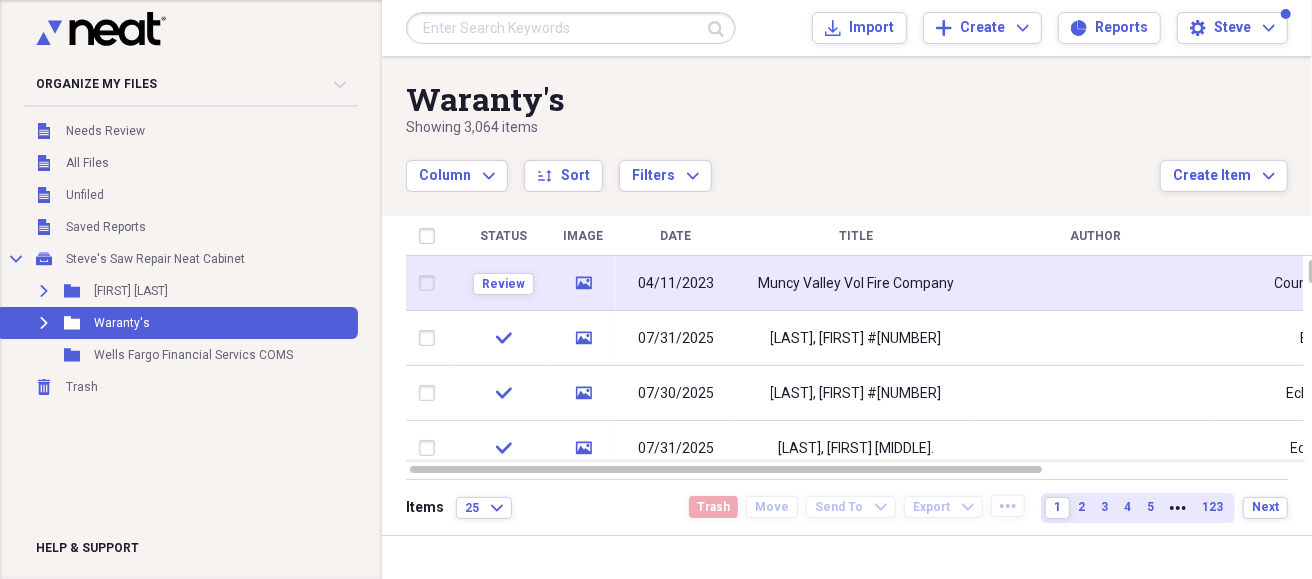 click on "Review" at bounding box center (503, 283) 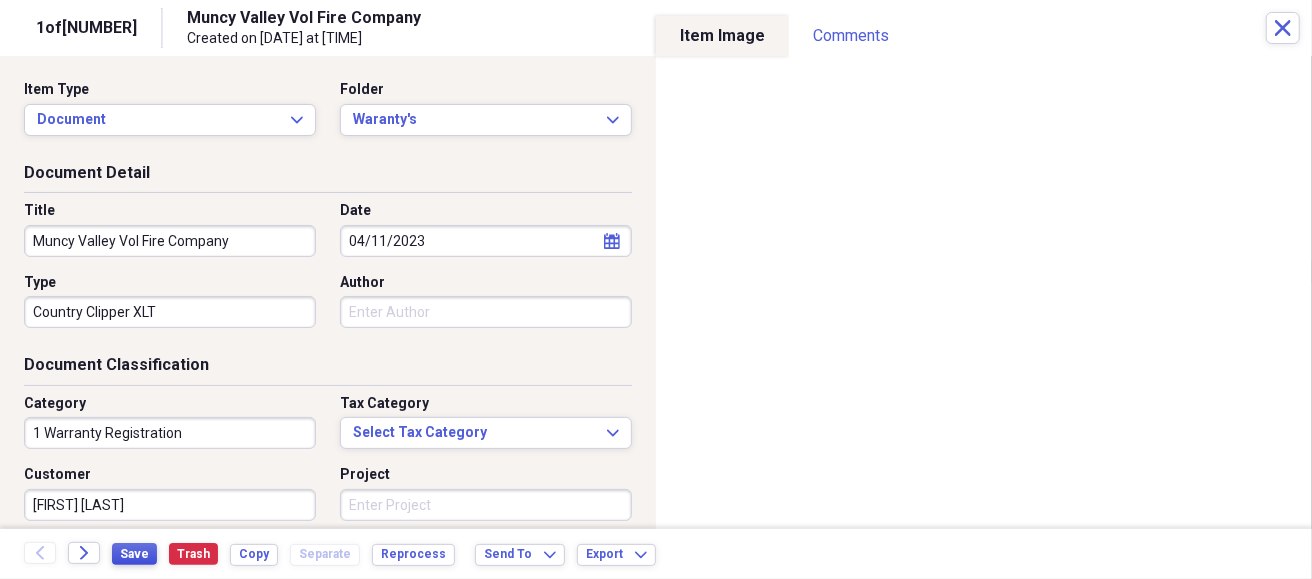 click on "Save" at bounding box center [134, 554] 